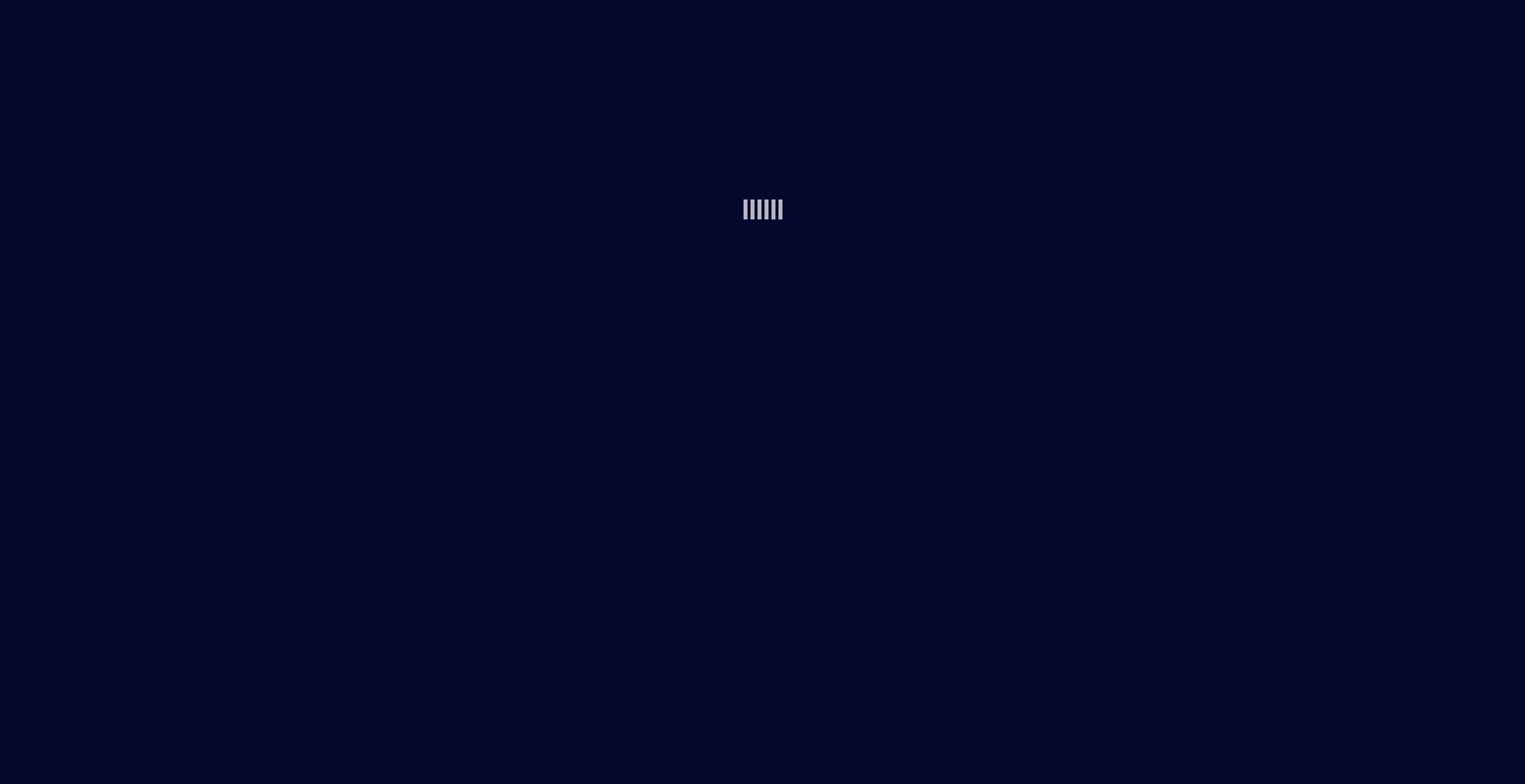 scroll, scrollTop: 0, scrollLeft: 0, axis: both 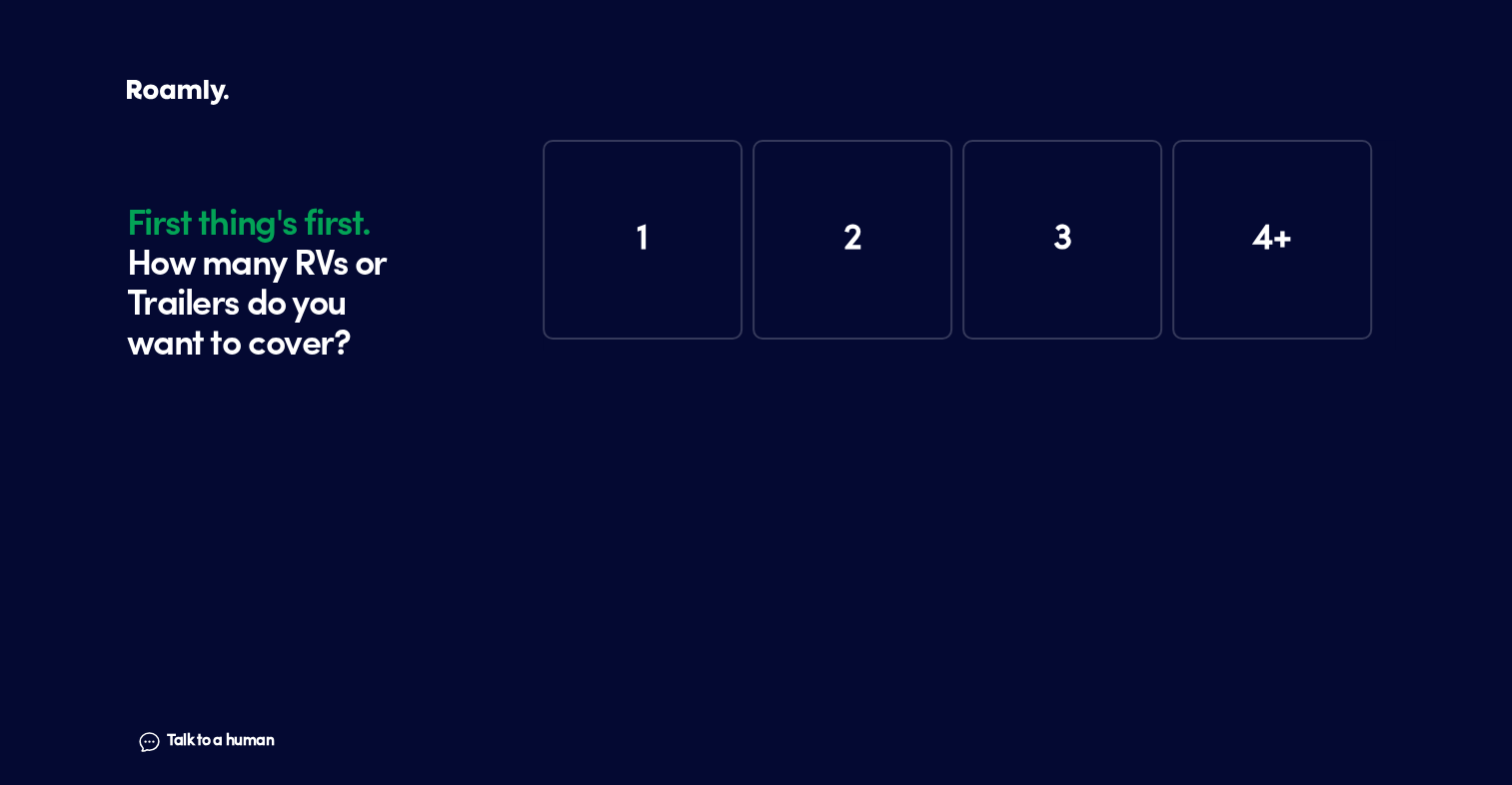 click on "1" at bounding box center (643, 240) 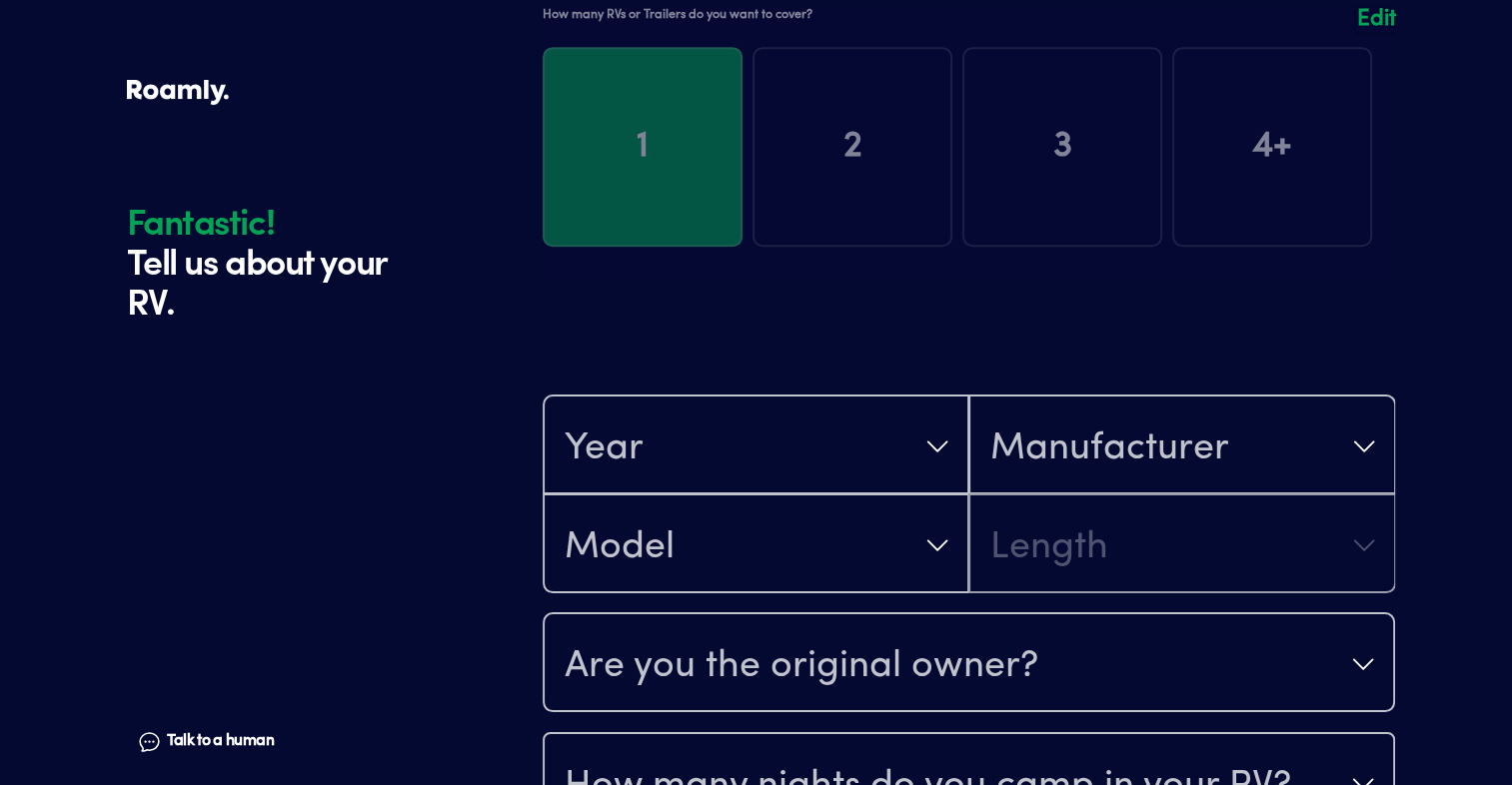 scroll, scrollTop: 390, scrollLeft: 0, axis: vertical 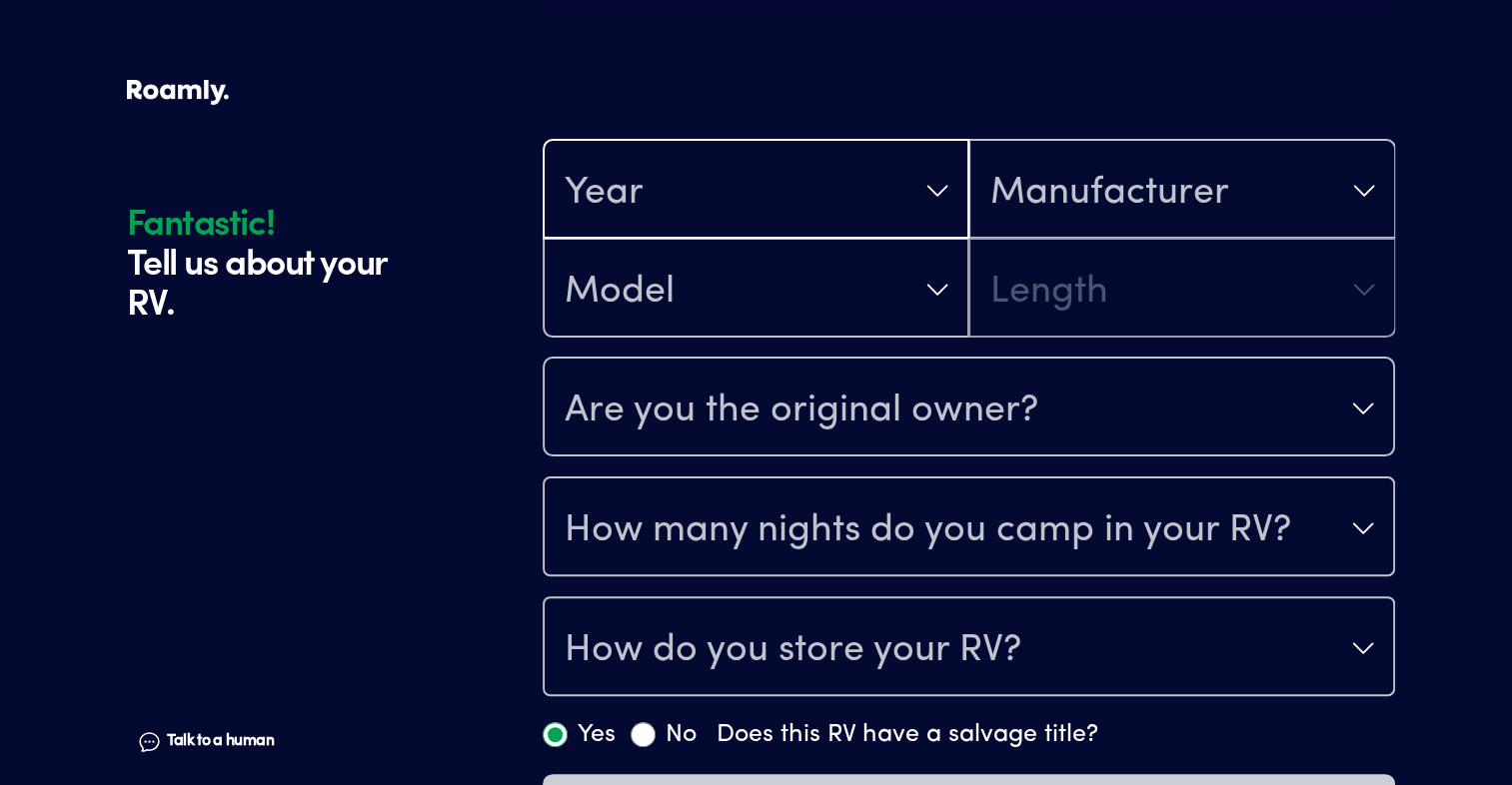 click on "Year" at bounding box center [756, 191] 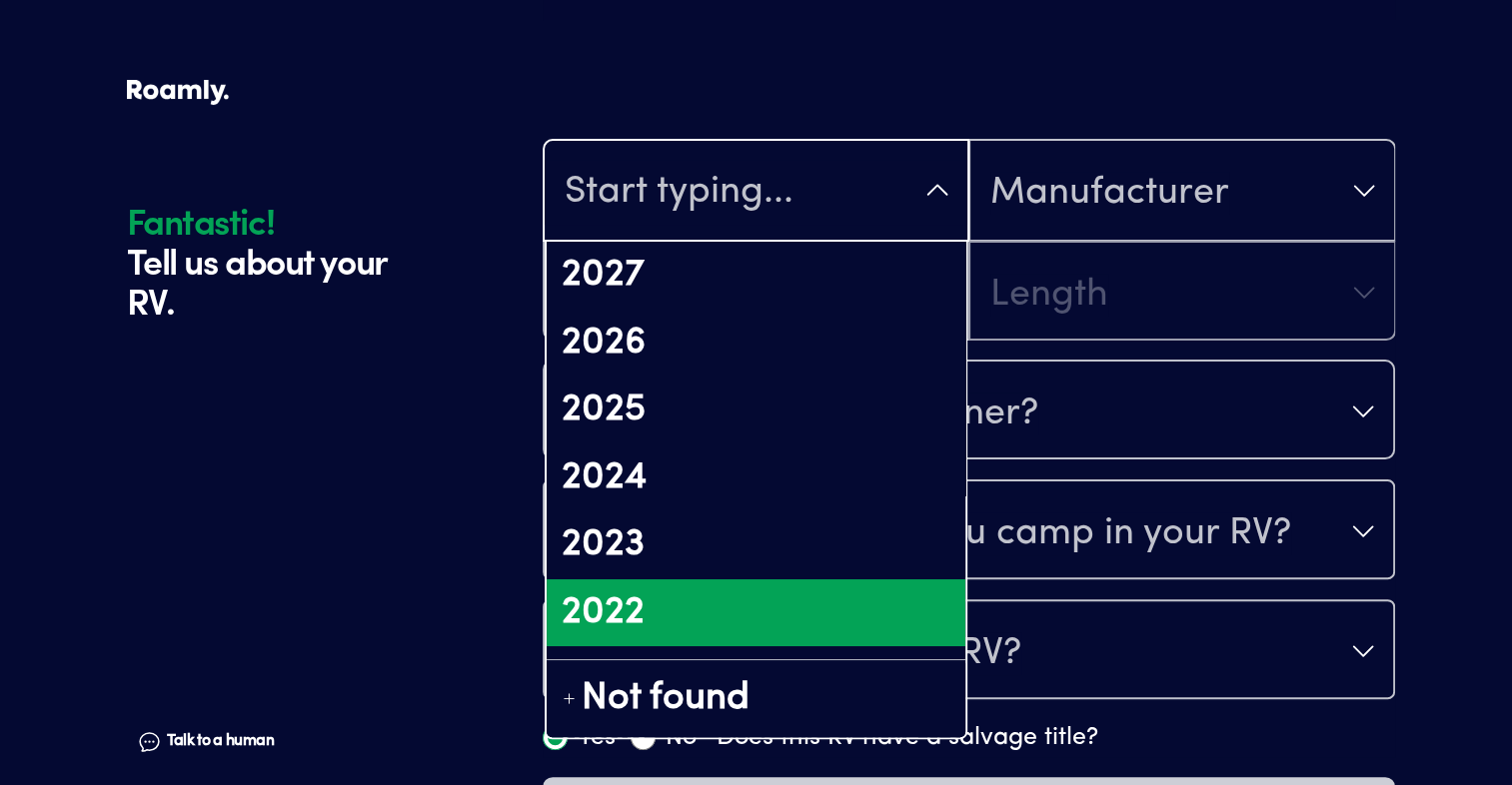 click on "2022" at bounding box center [756, 613] 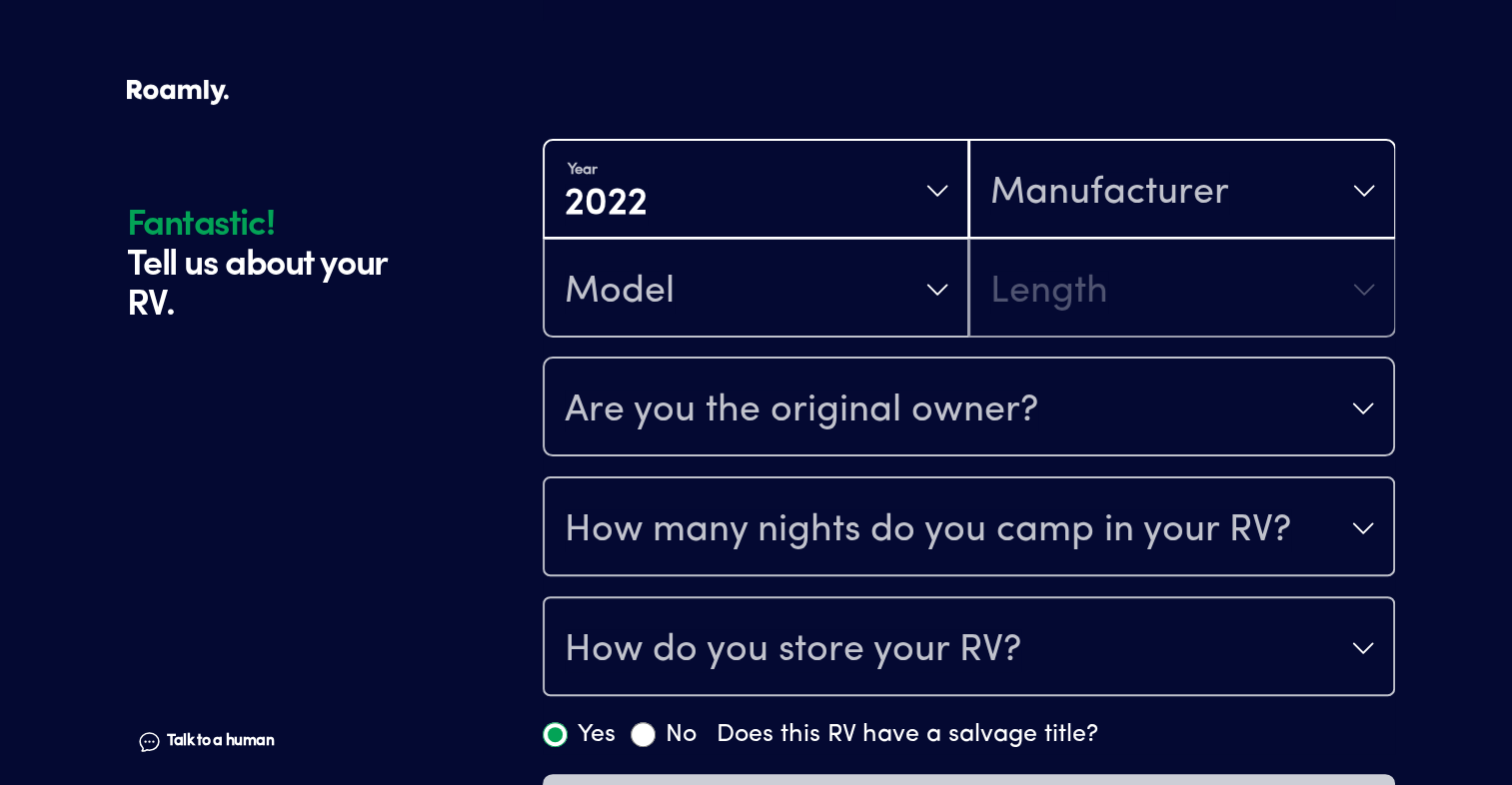 click on "Manufacturer" at bounding box center [1109, 193] 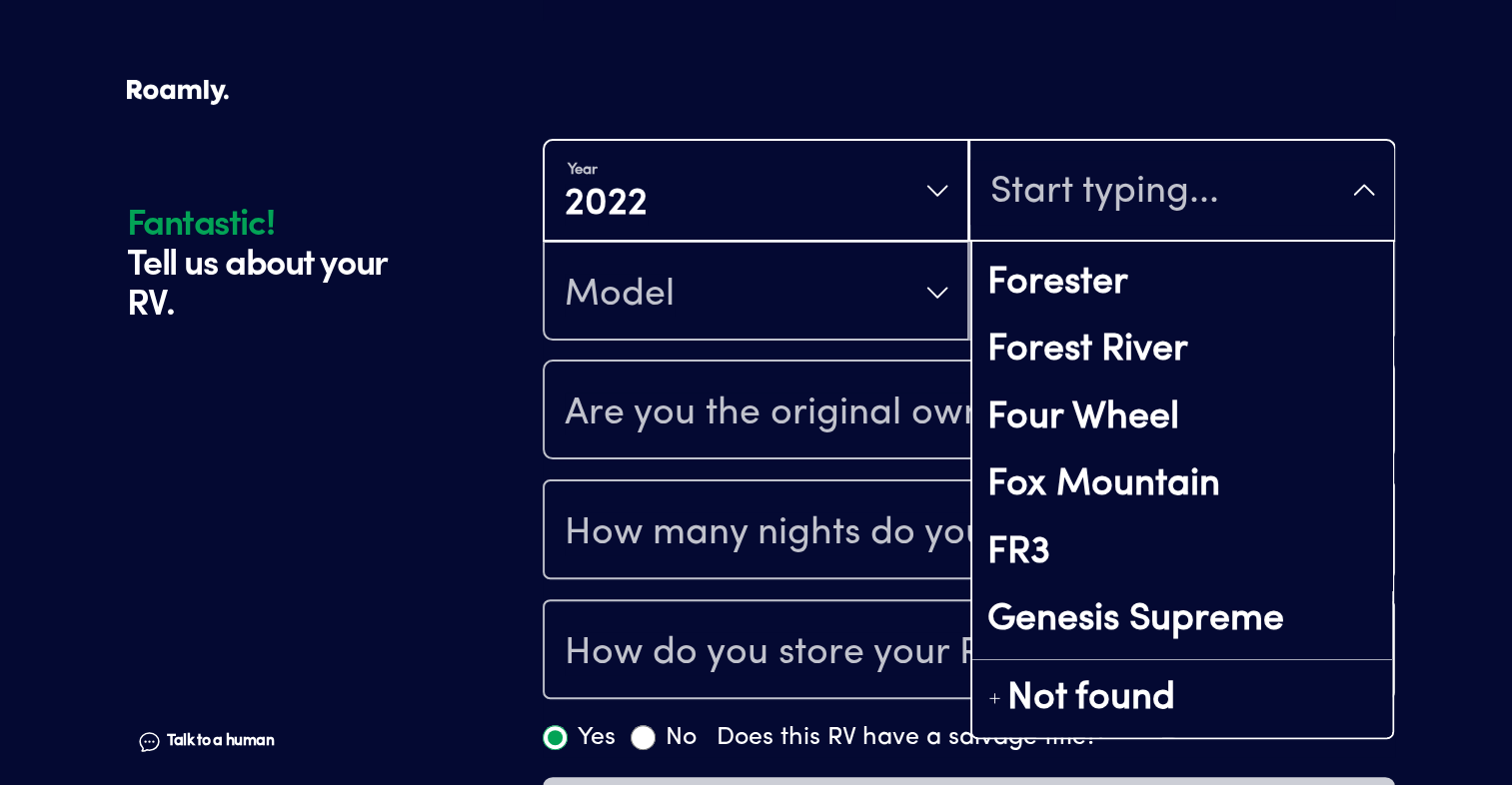 scroll, scrollTop: 6292, scrollLeft: 0, axis: vertical 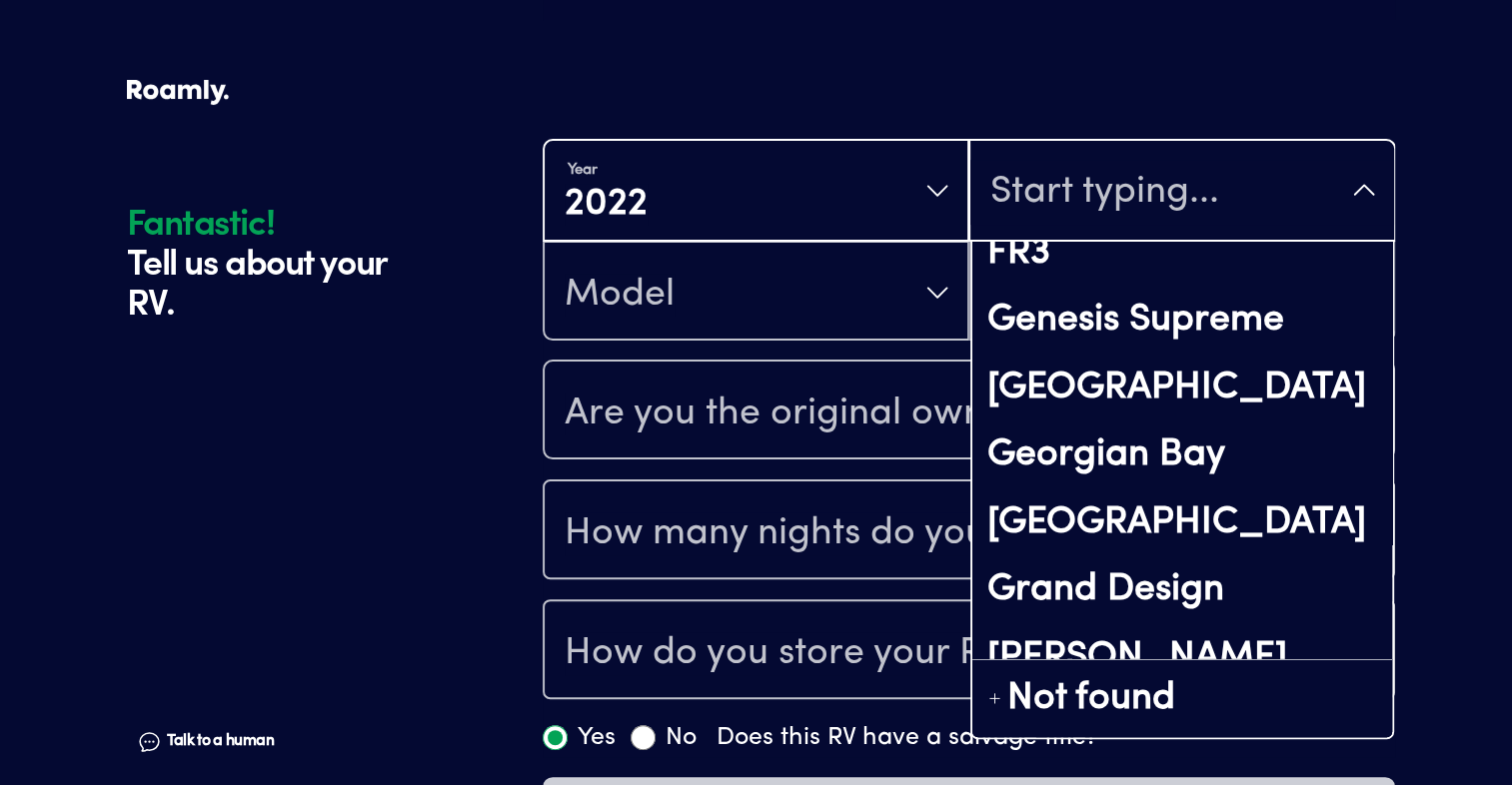 click on "Grand Design" at bounding box center (1181, 590) 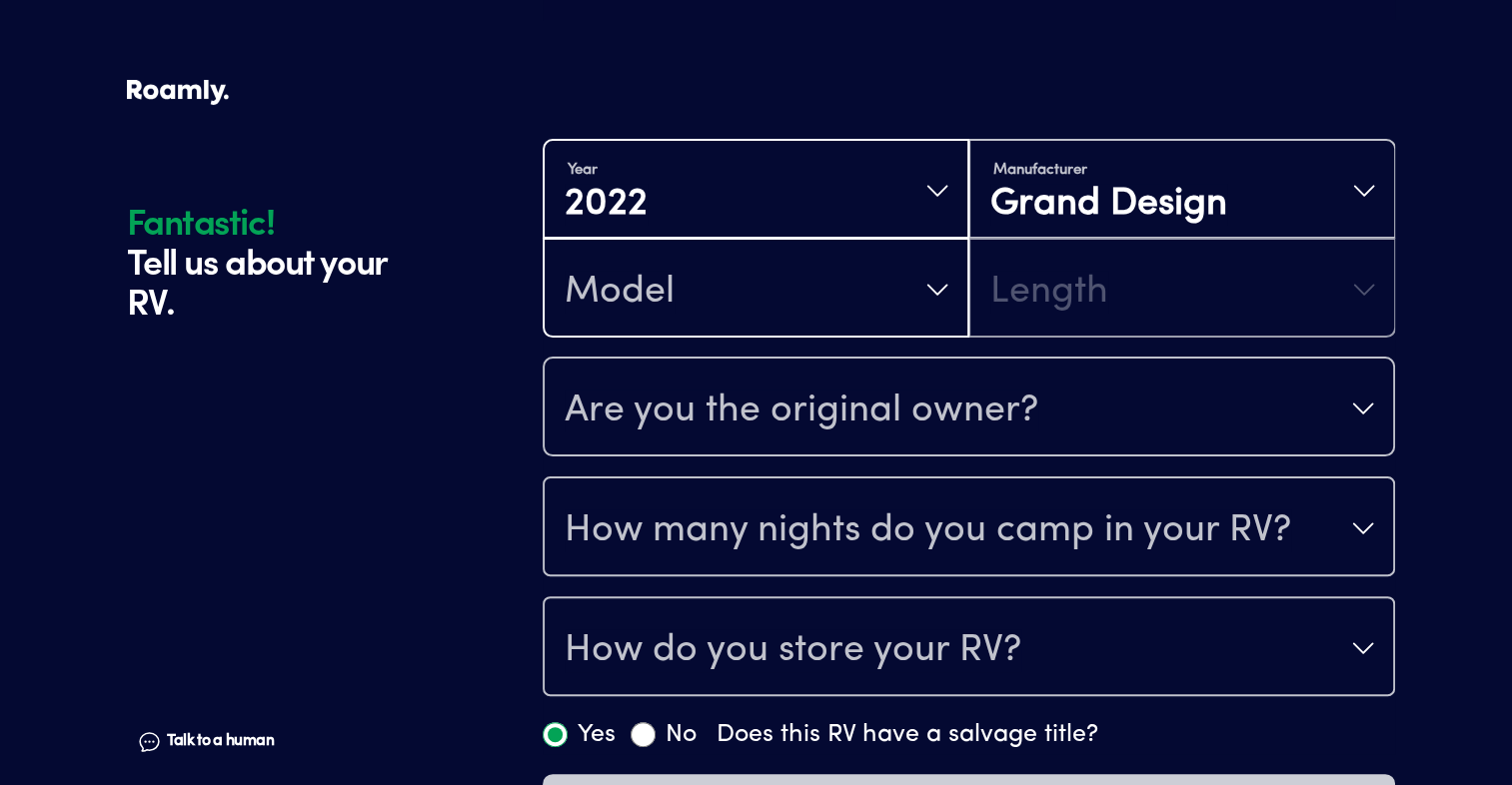 click on "Model" at bounding box center [756, 290] 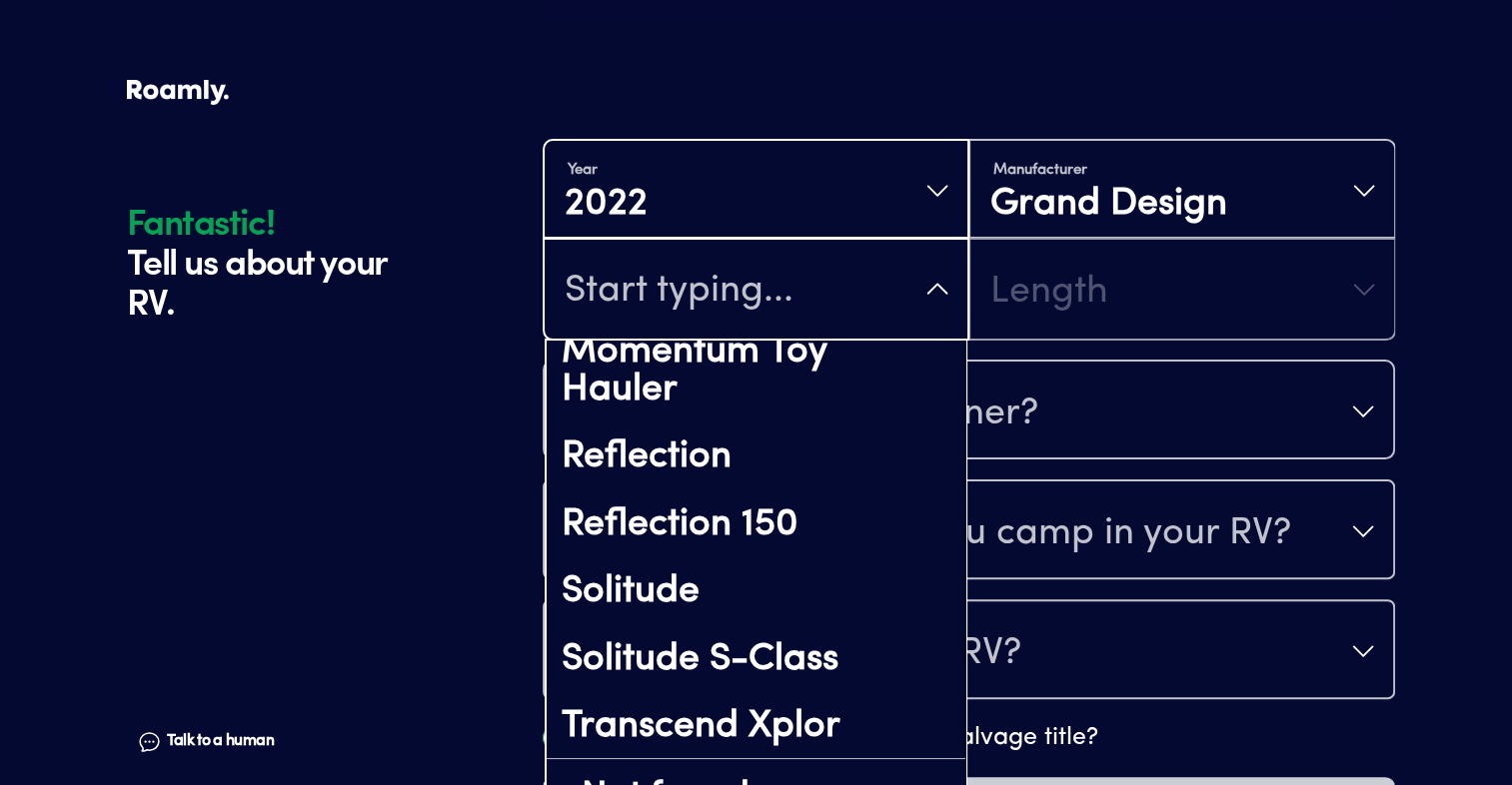 scroll, scrollTop: 264, scrollLeft: 0, axis: vertical 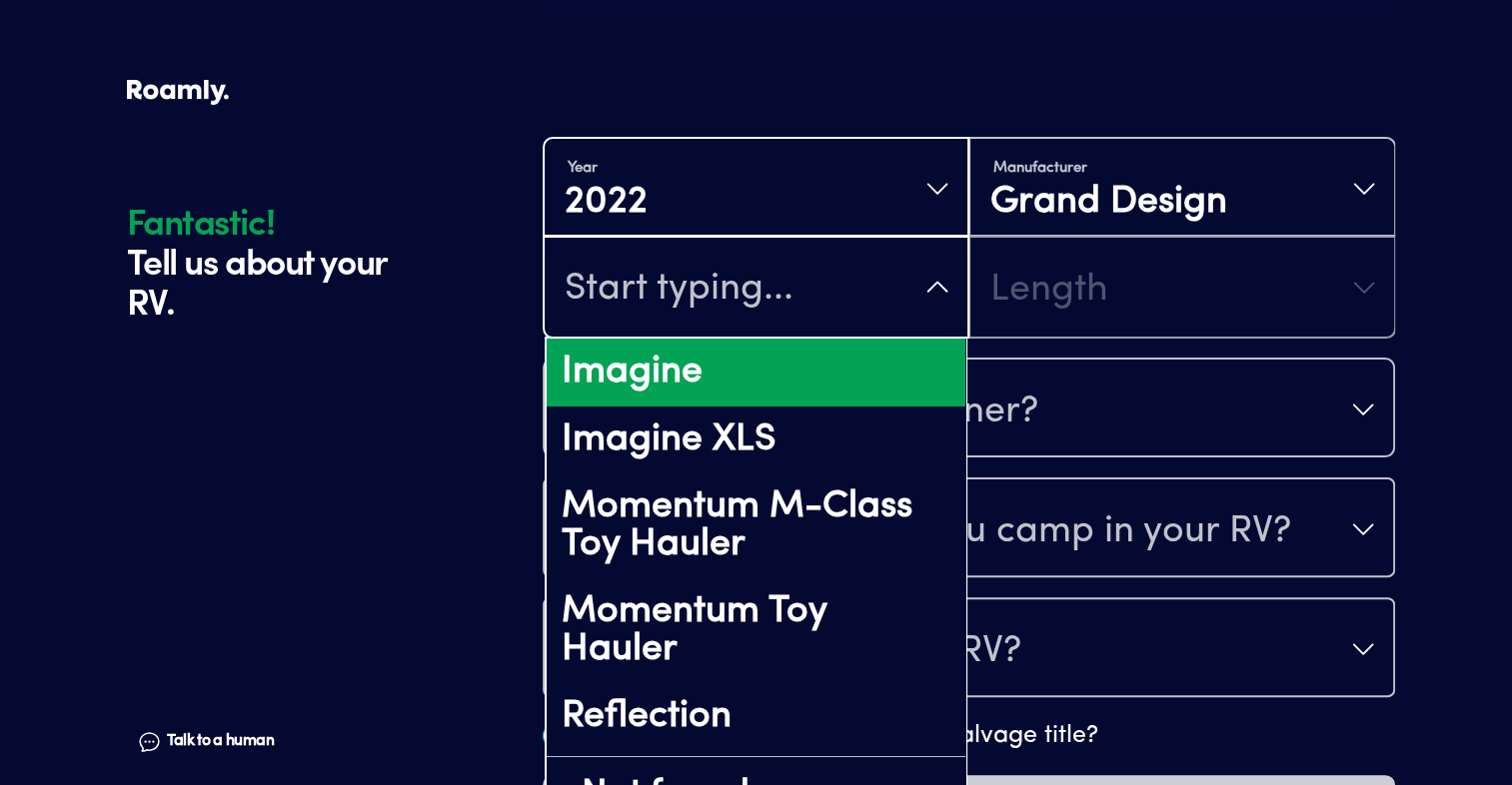 click on "Imagine" at bounding box center (756, 373) 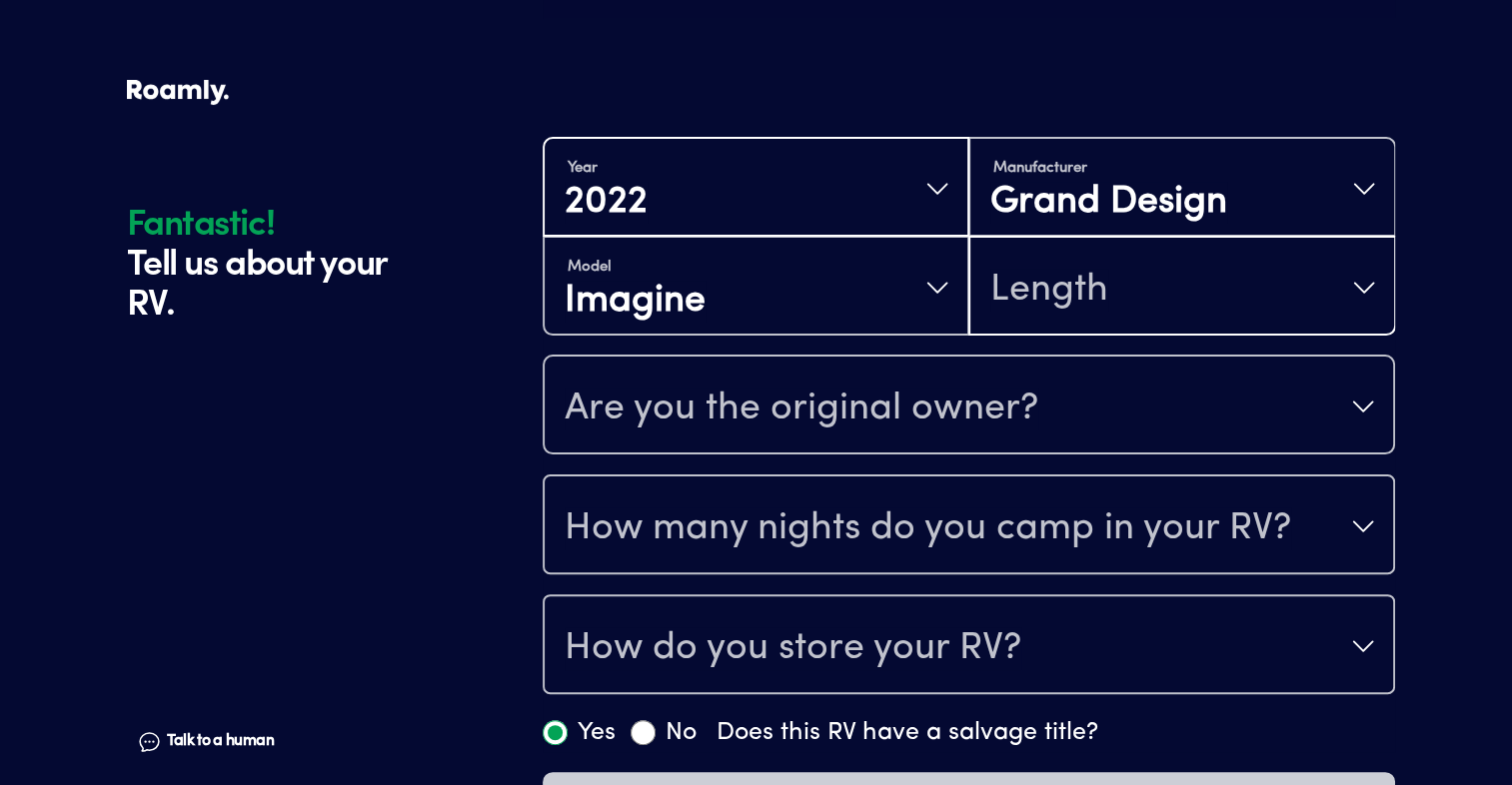 click on "Length" at bounding box center [1049, 290] 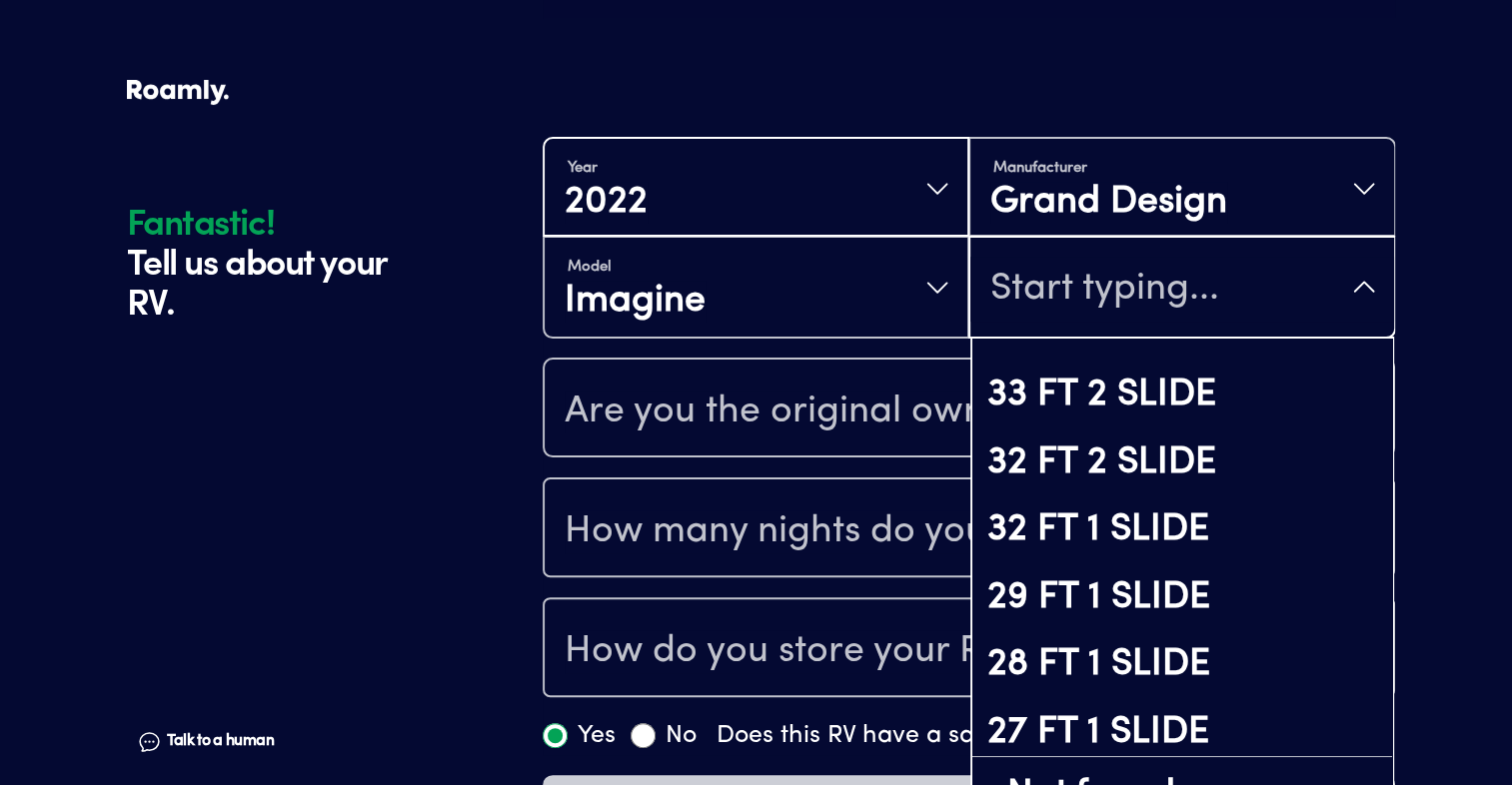 scroll, scrollTop: 256, scrollLeft: 0, axis: vertical 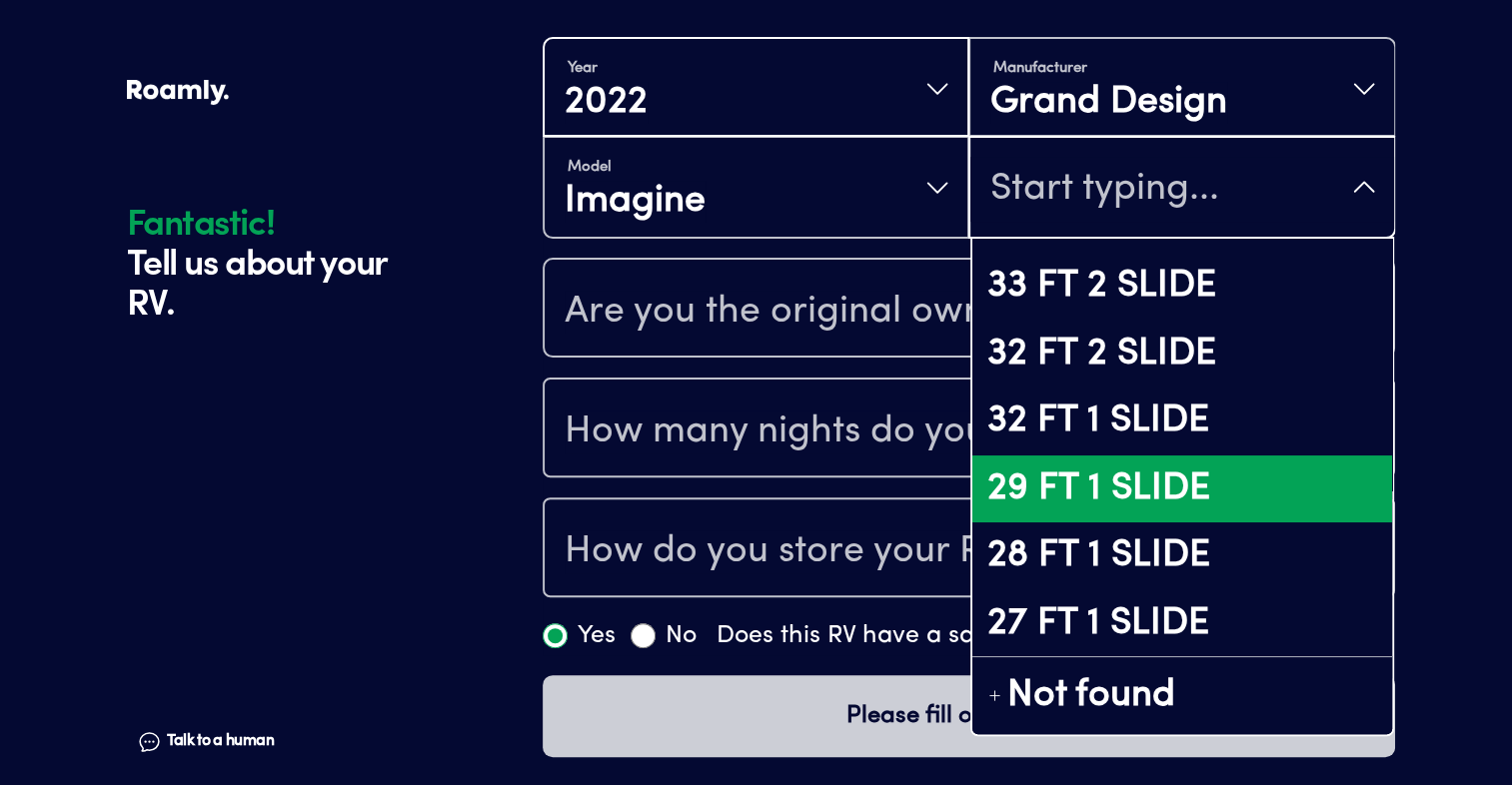 click on "29 FT 1 SLIDE" at bounding box center [1181, 489] 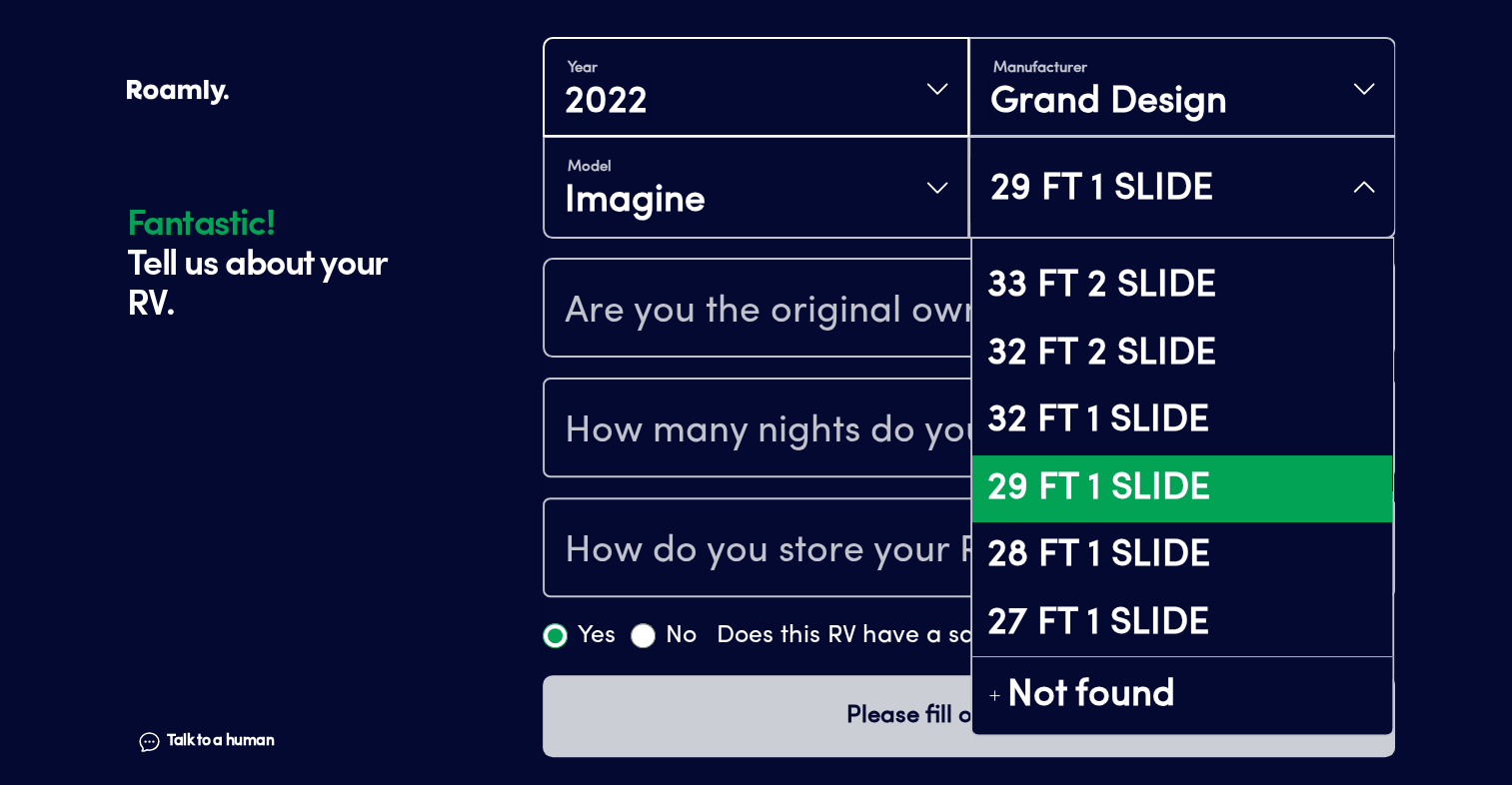 scroll, scrollTop: 490, scrollLeft: 0, axis: vertical 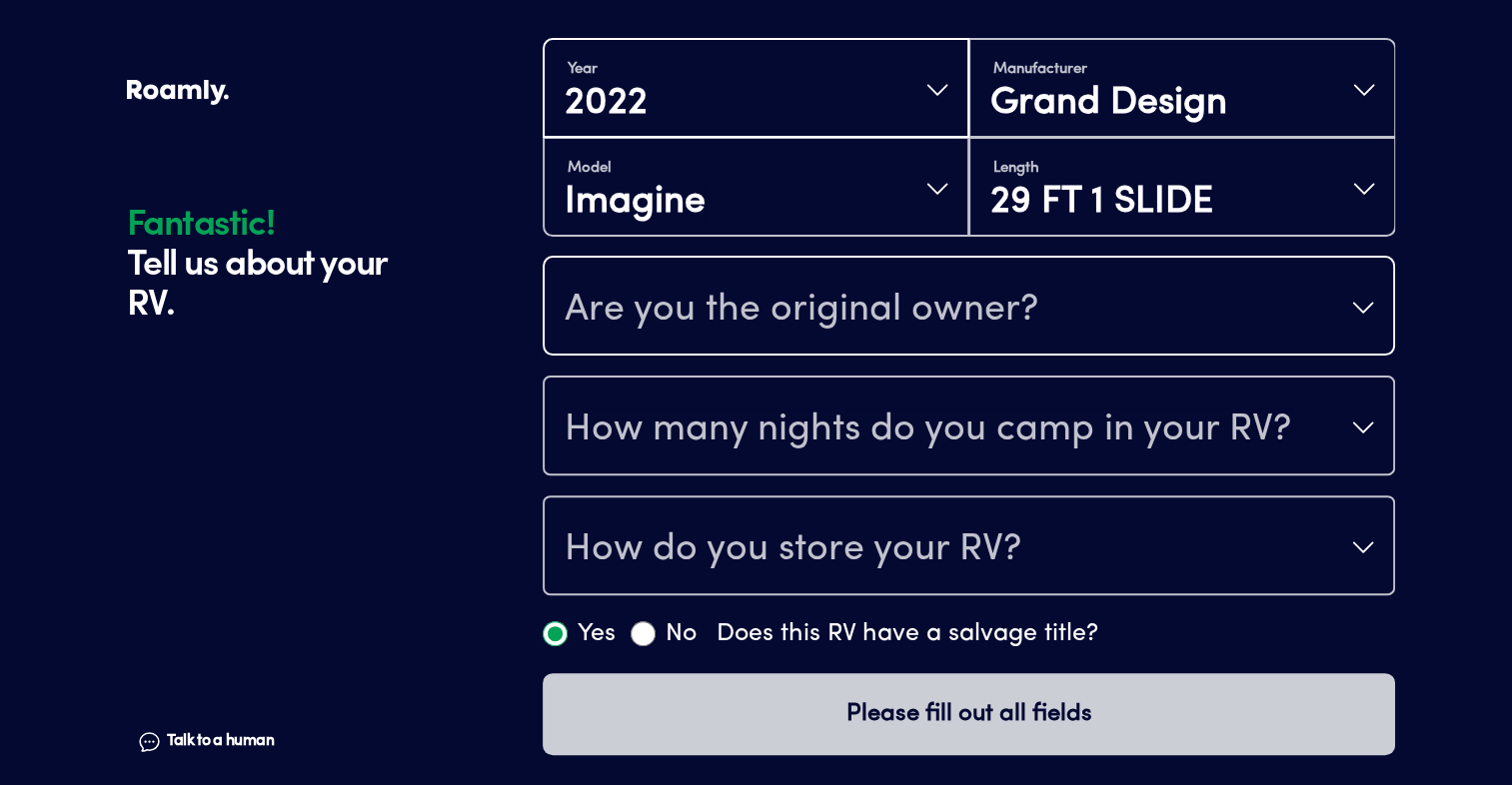 click on "Are you the original owner?" at bounding box center (968, 308) 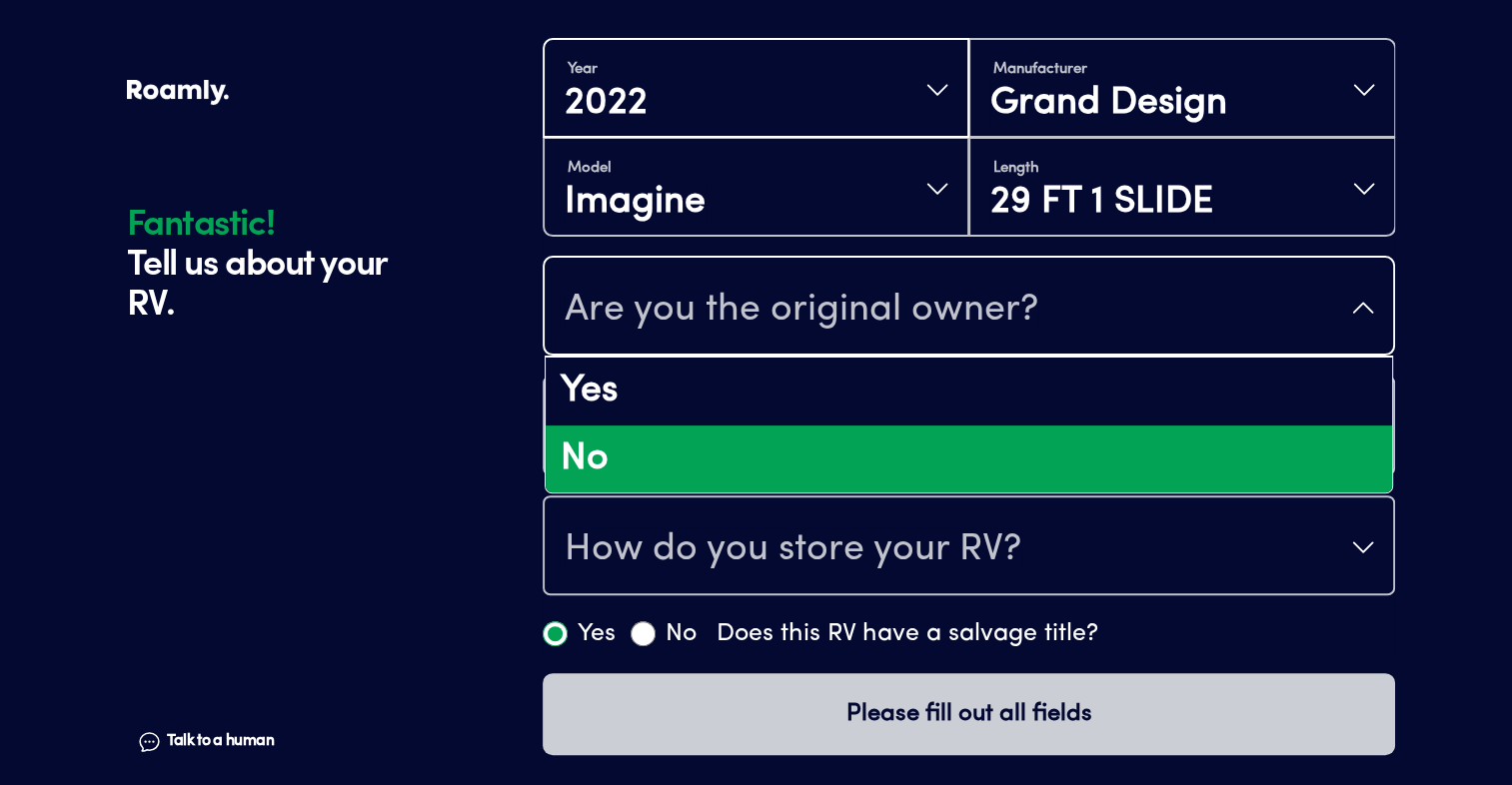 click on "No" at bounding box center (968, 459) 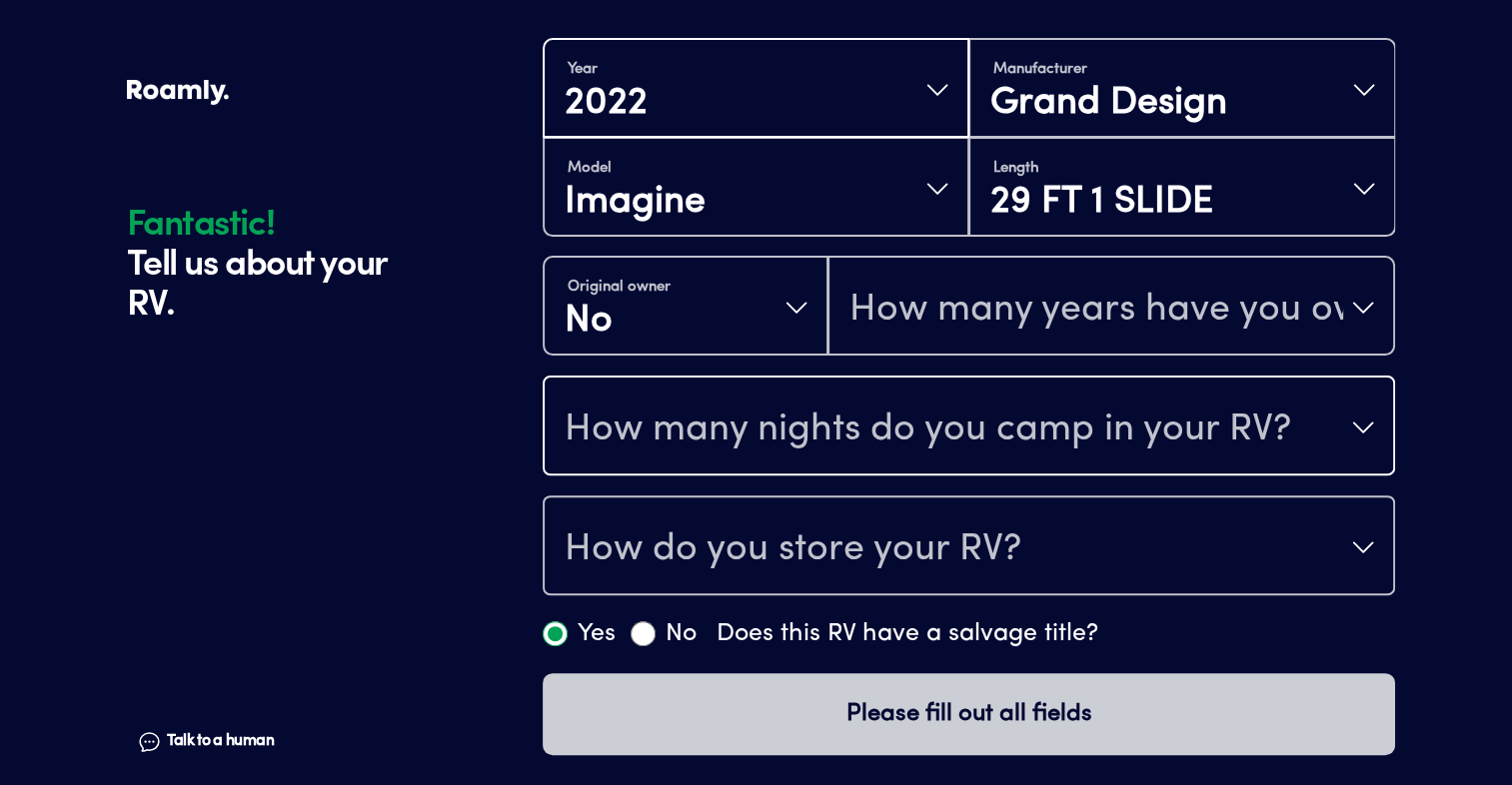 click on "How many nights do you camp in your RV?" at bounding box center (927, 429) 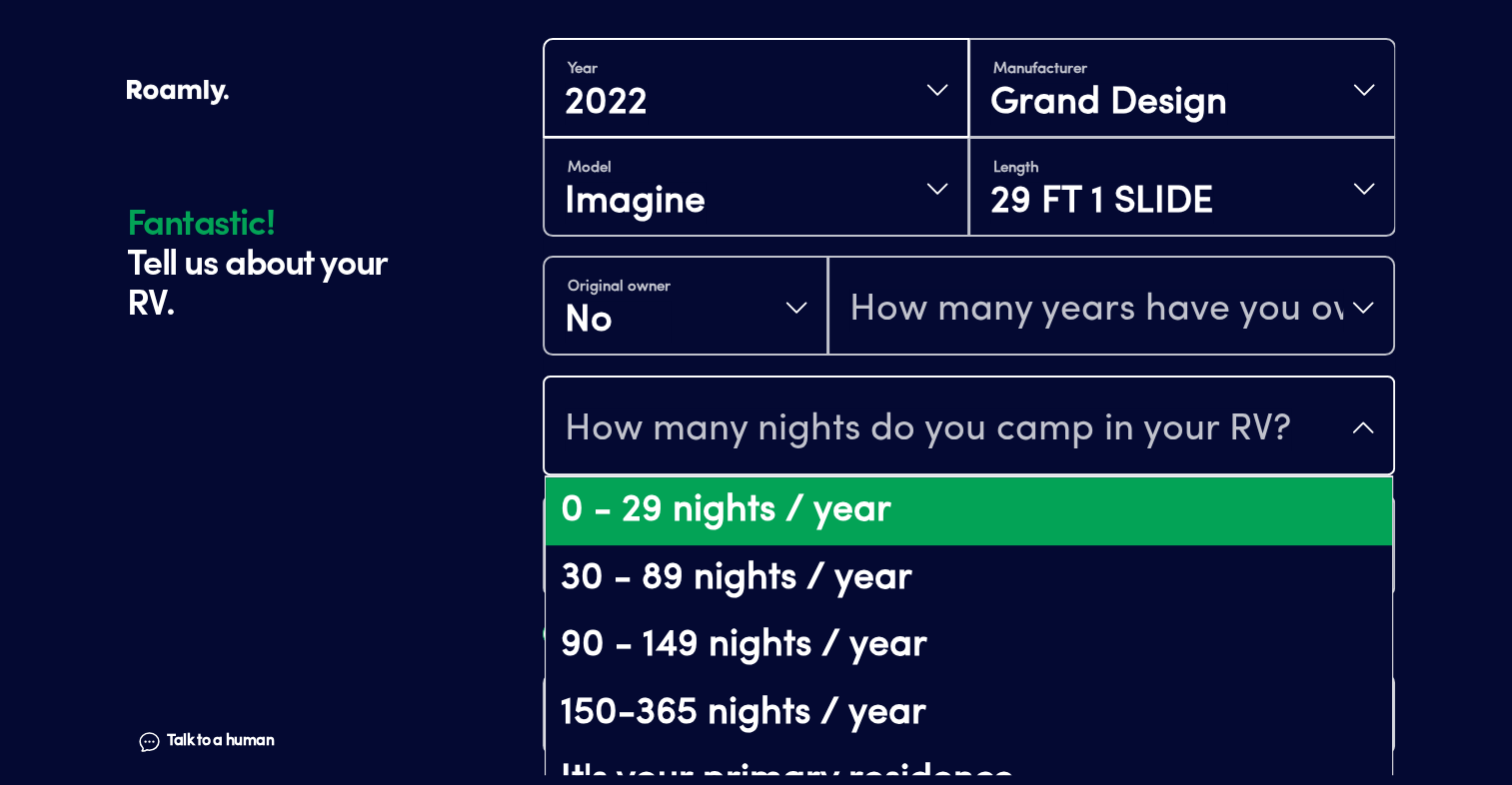 click on "0 - 29 nights / year" at bounding box center [968, 511] 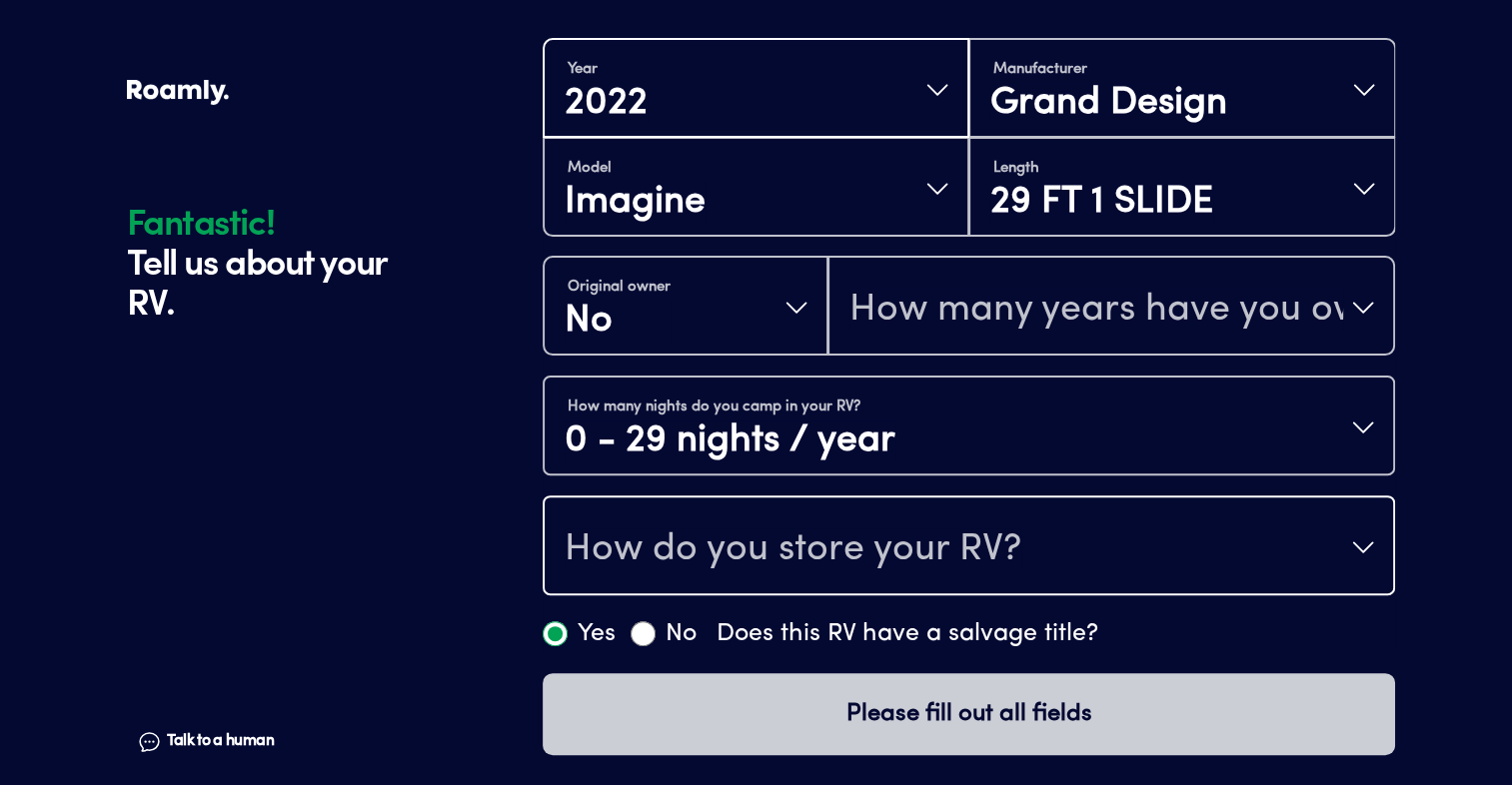 click on "How do you store your RV?" at bounding box center [792, 549] 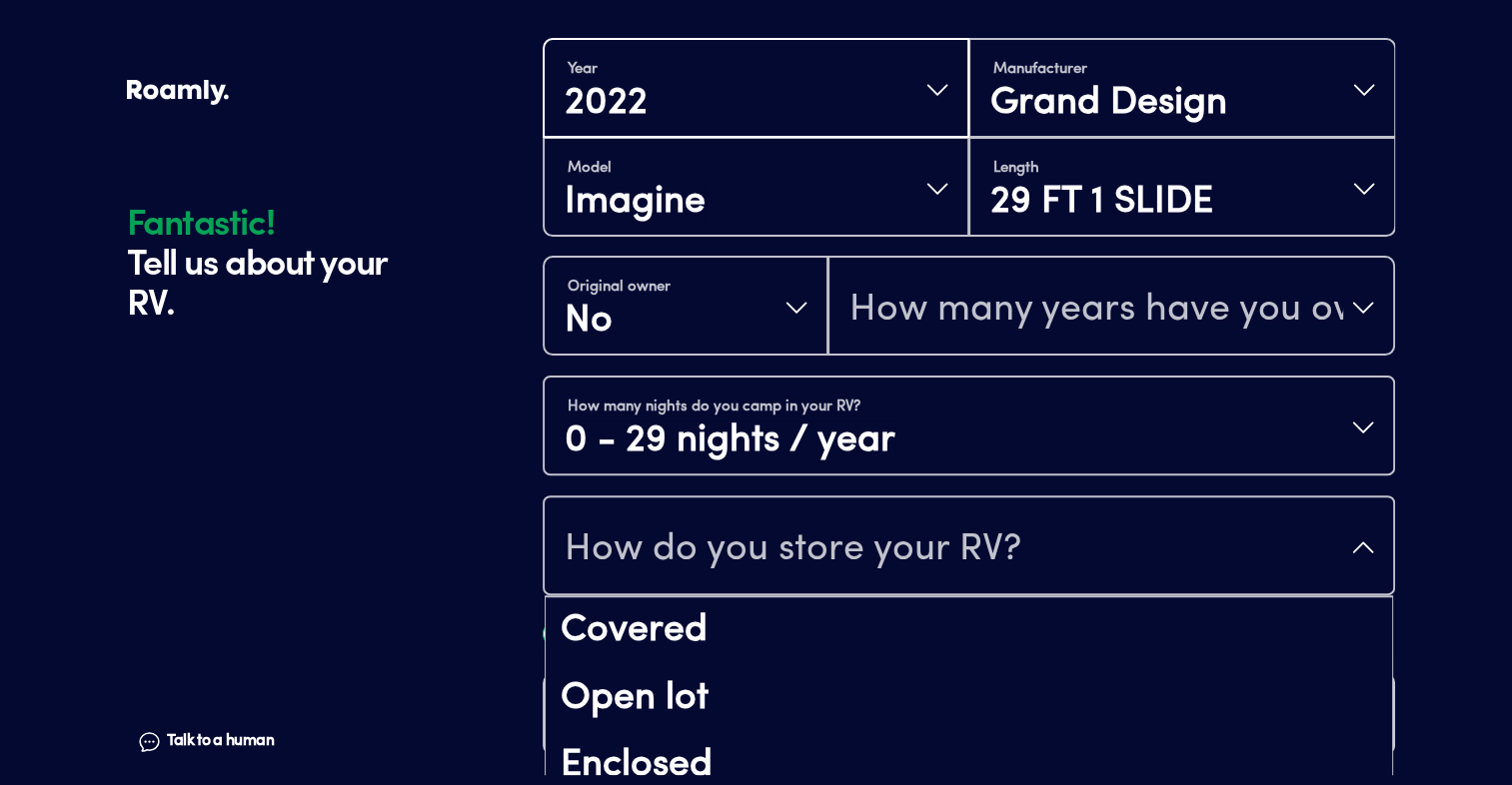 scroll, scrollTop: 24, scrollLeft: 0, axis: vertical 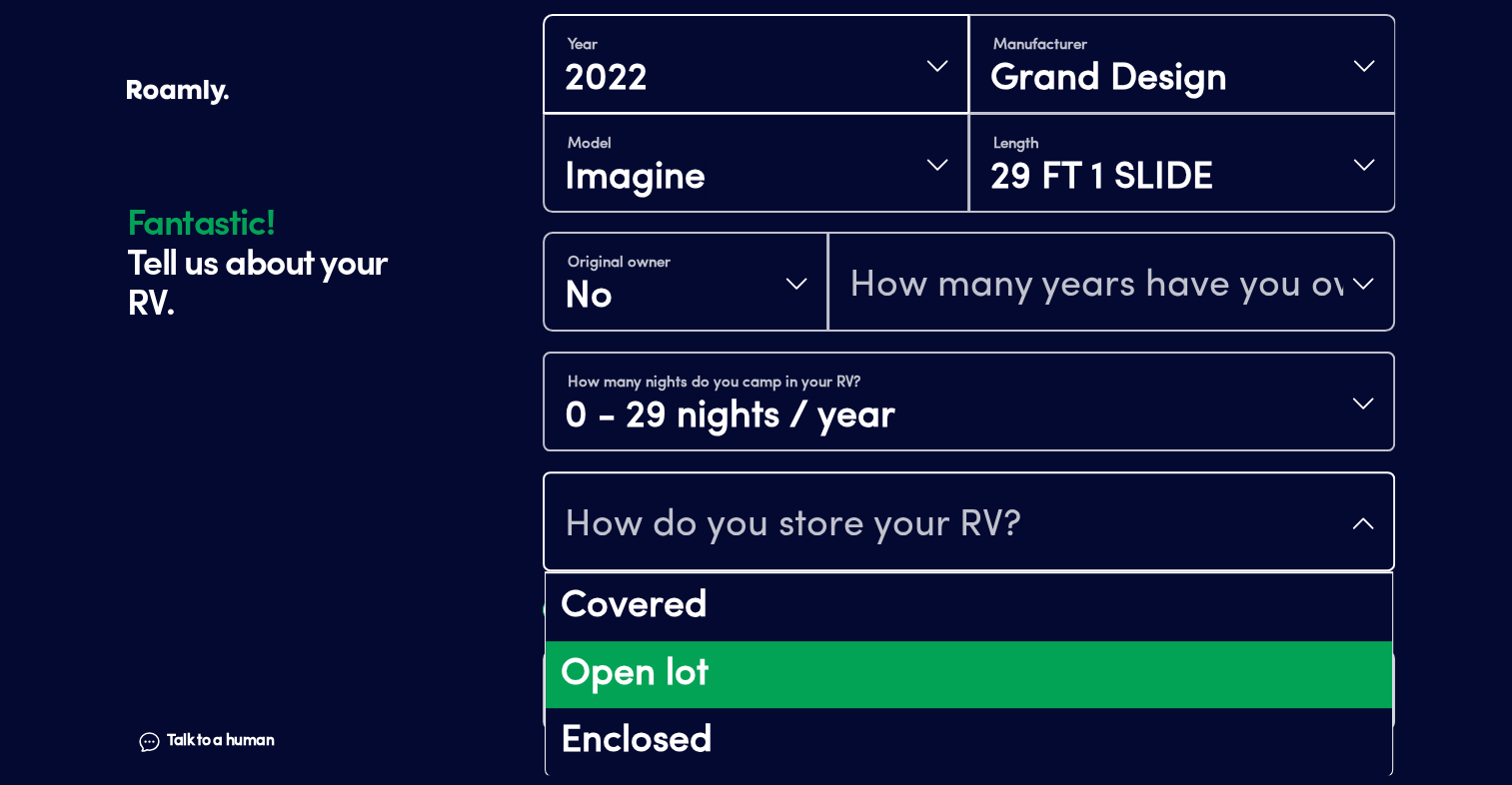 click on "Open lot" at bounding box center (968, 675) 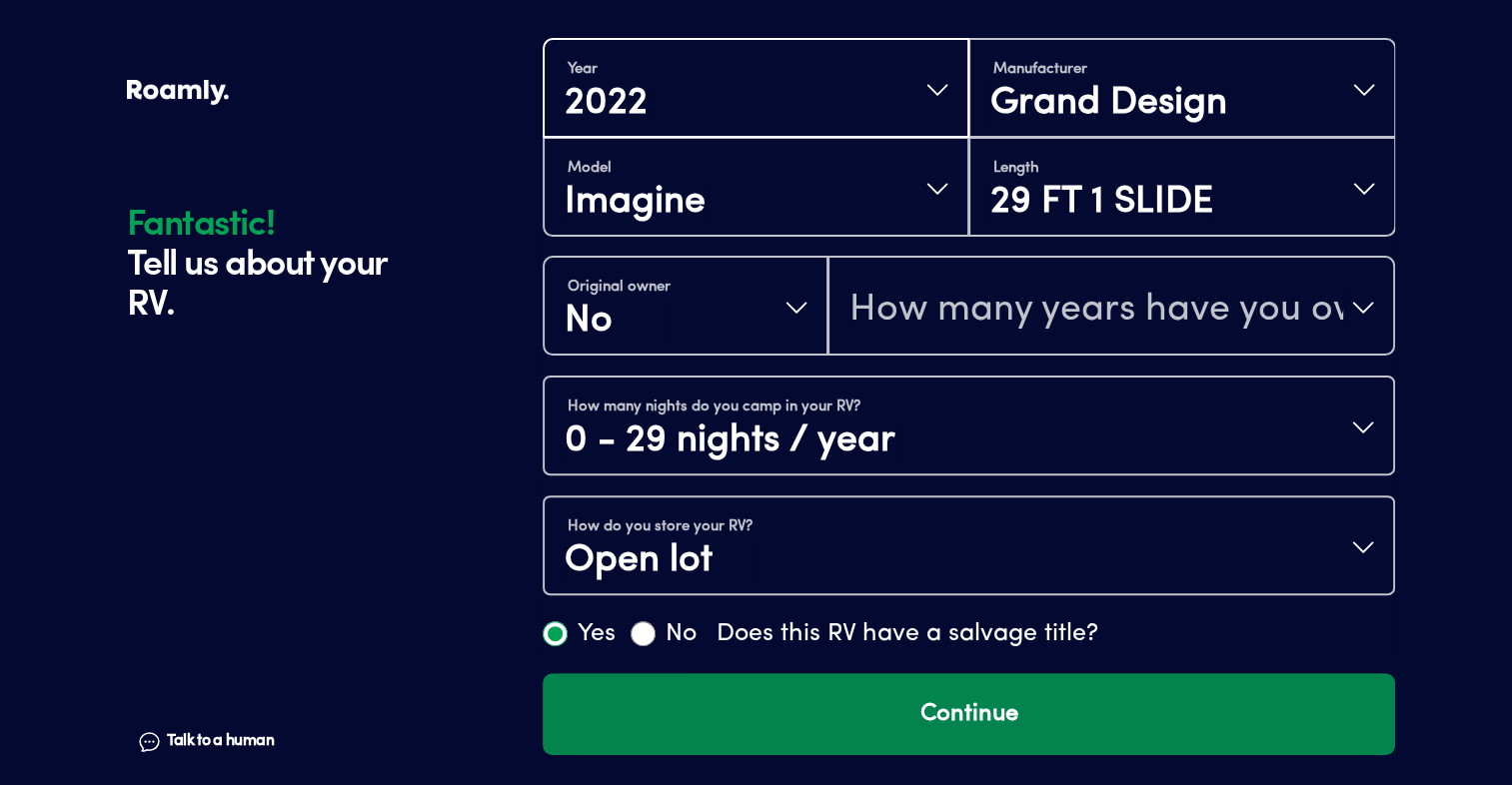 click on "Continue" at bounding box center [968, 714] 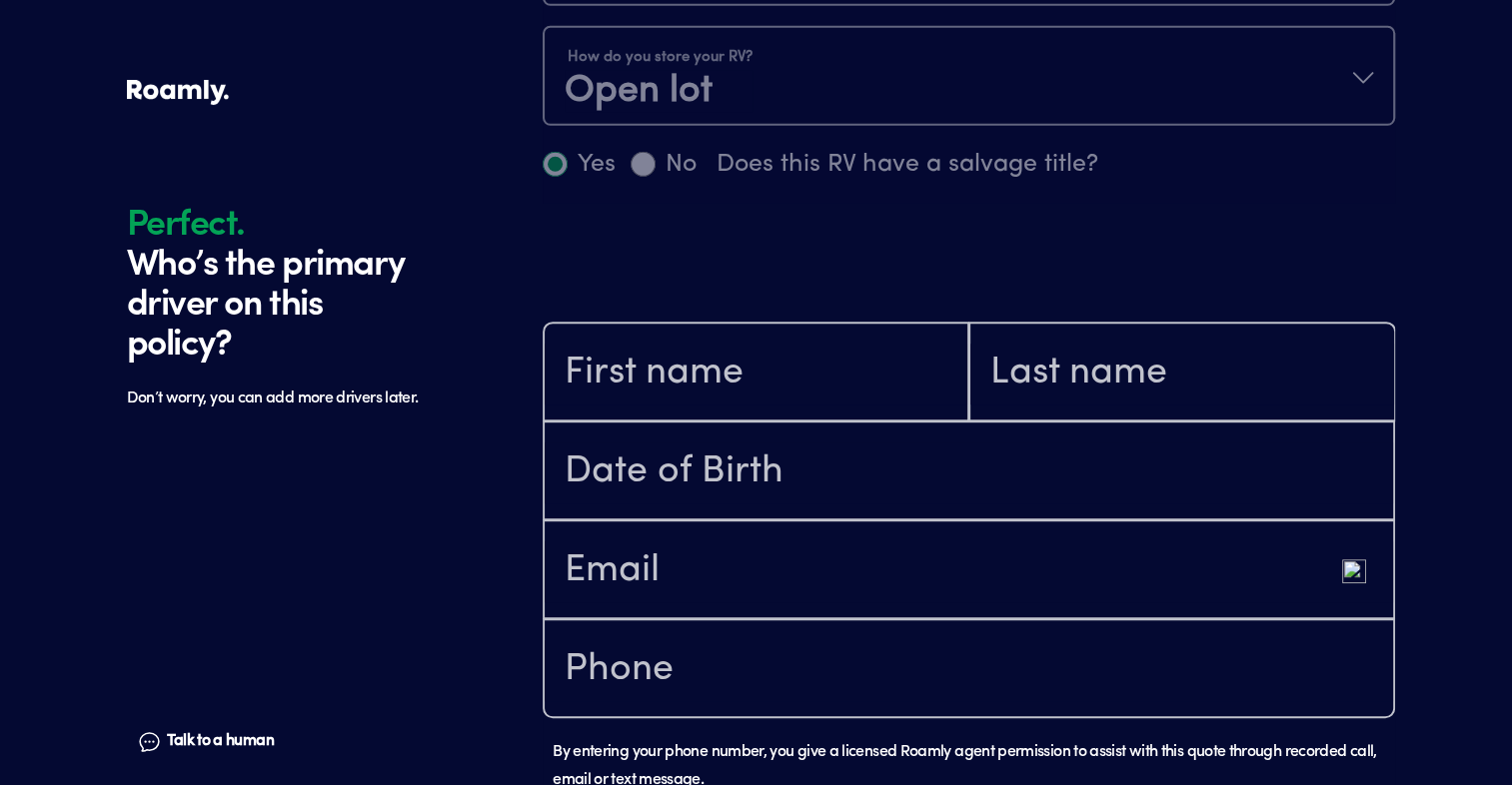 scroll, scrollTop: 1182, scrollLeft: 0, axis: vertical 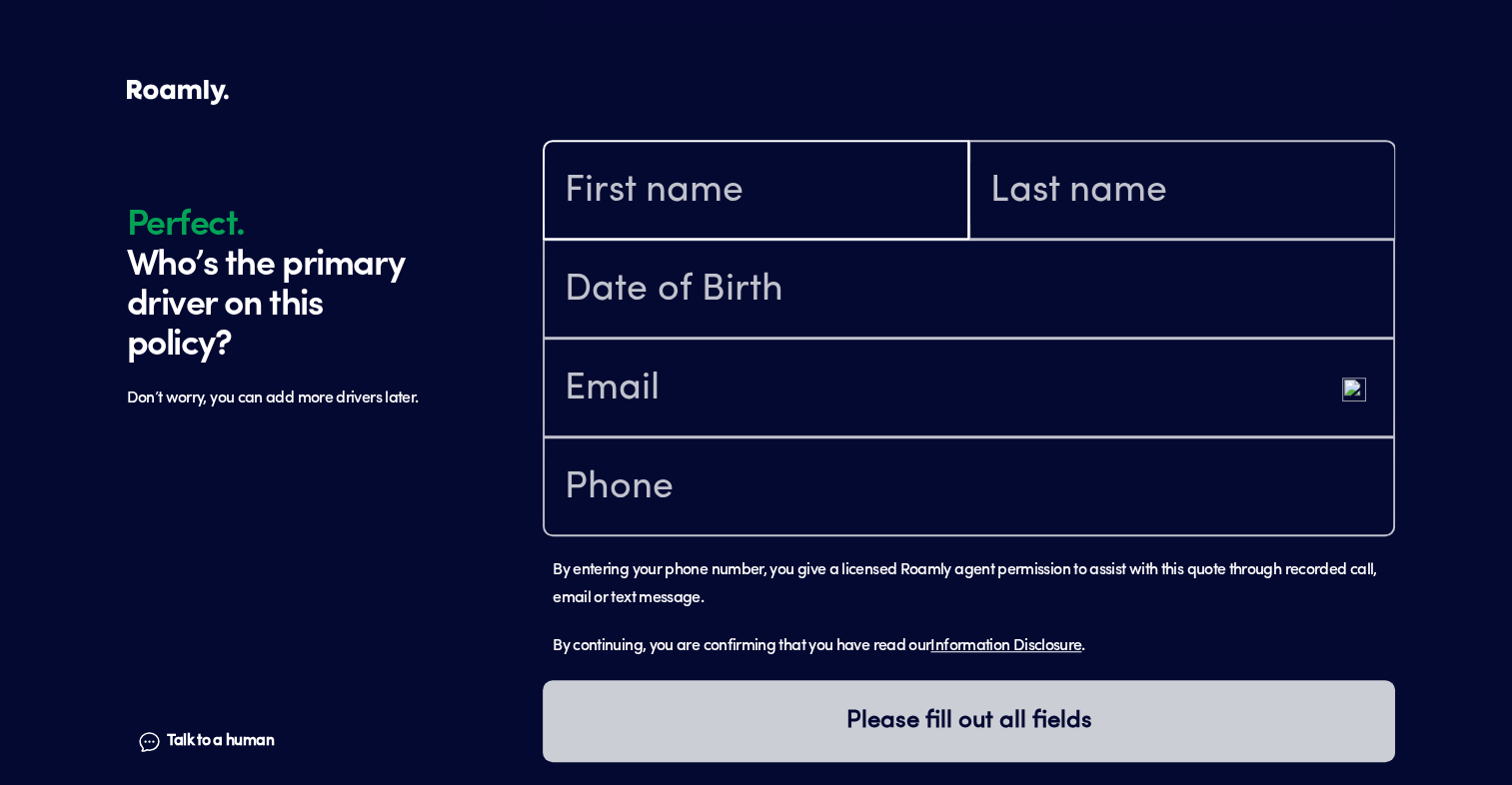 click at bounding box center (756, 192) 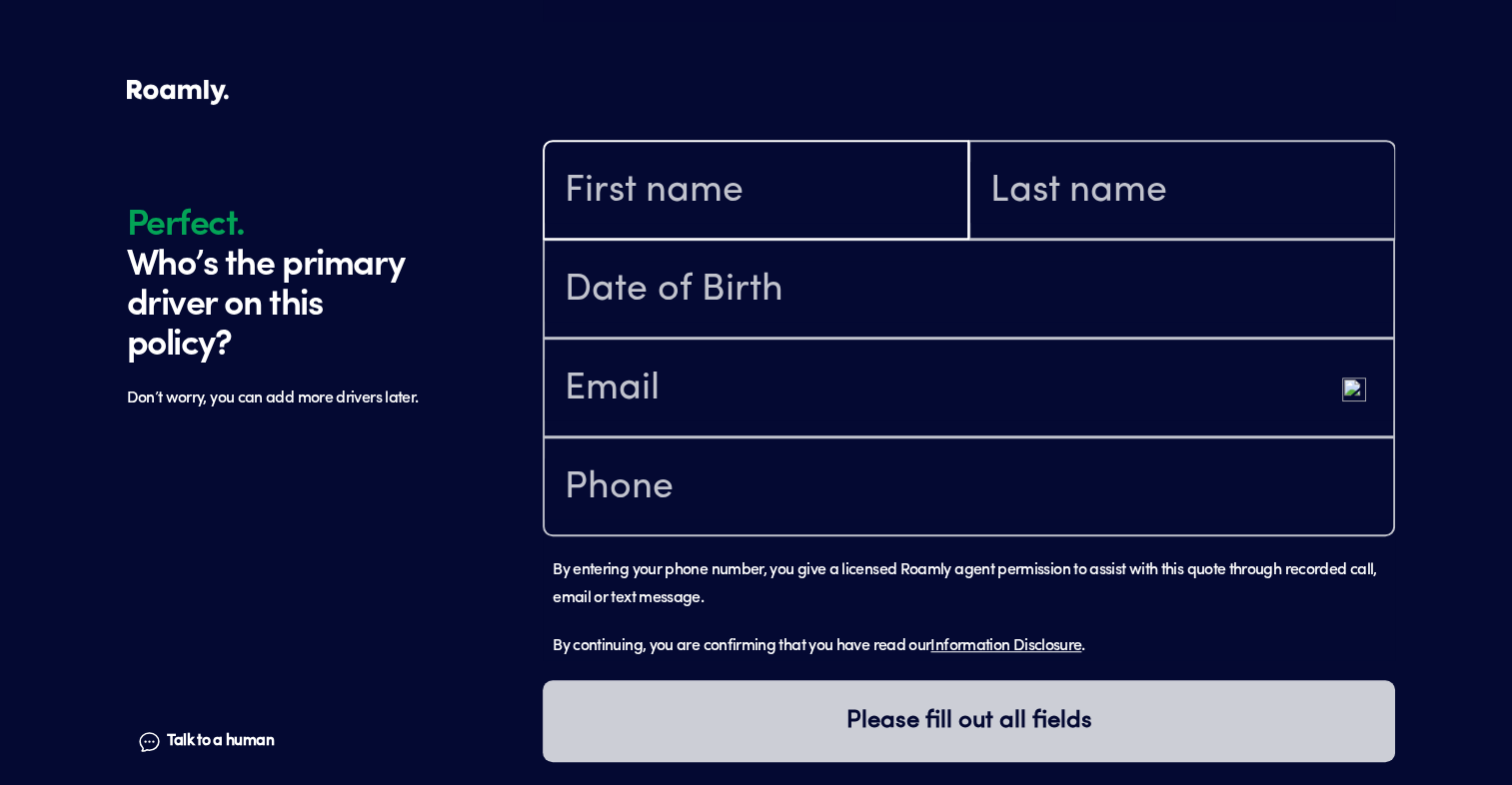type on "[PERSON_NAME]" 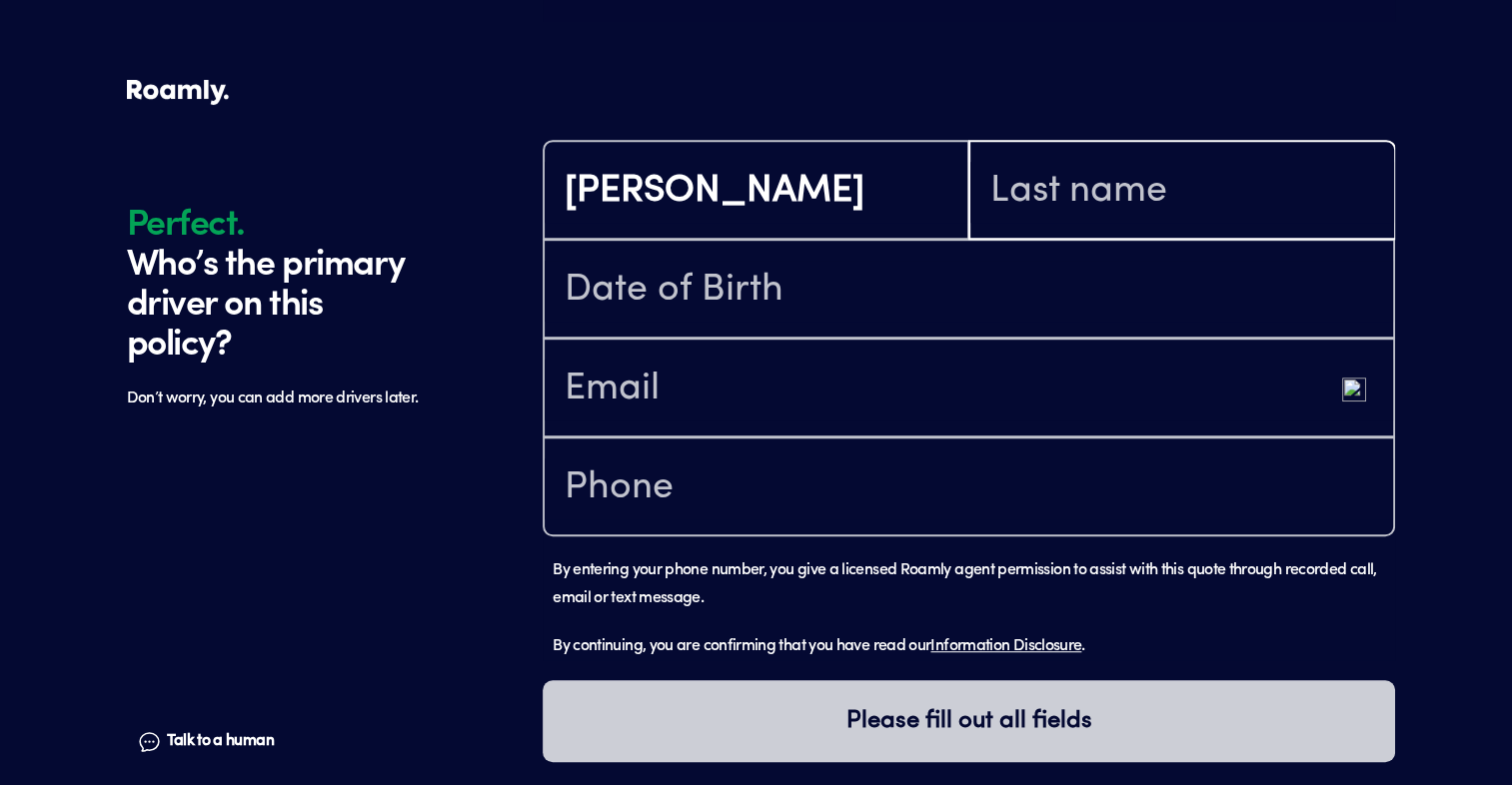 type on "[PERSON_NAME]" 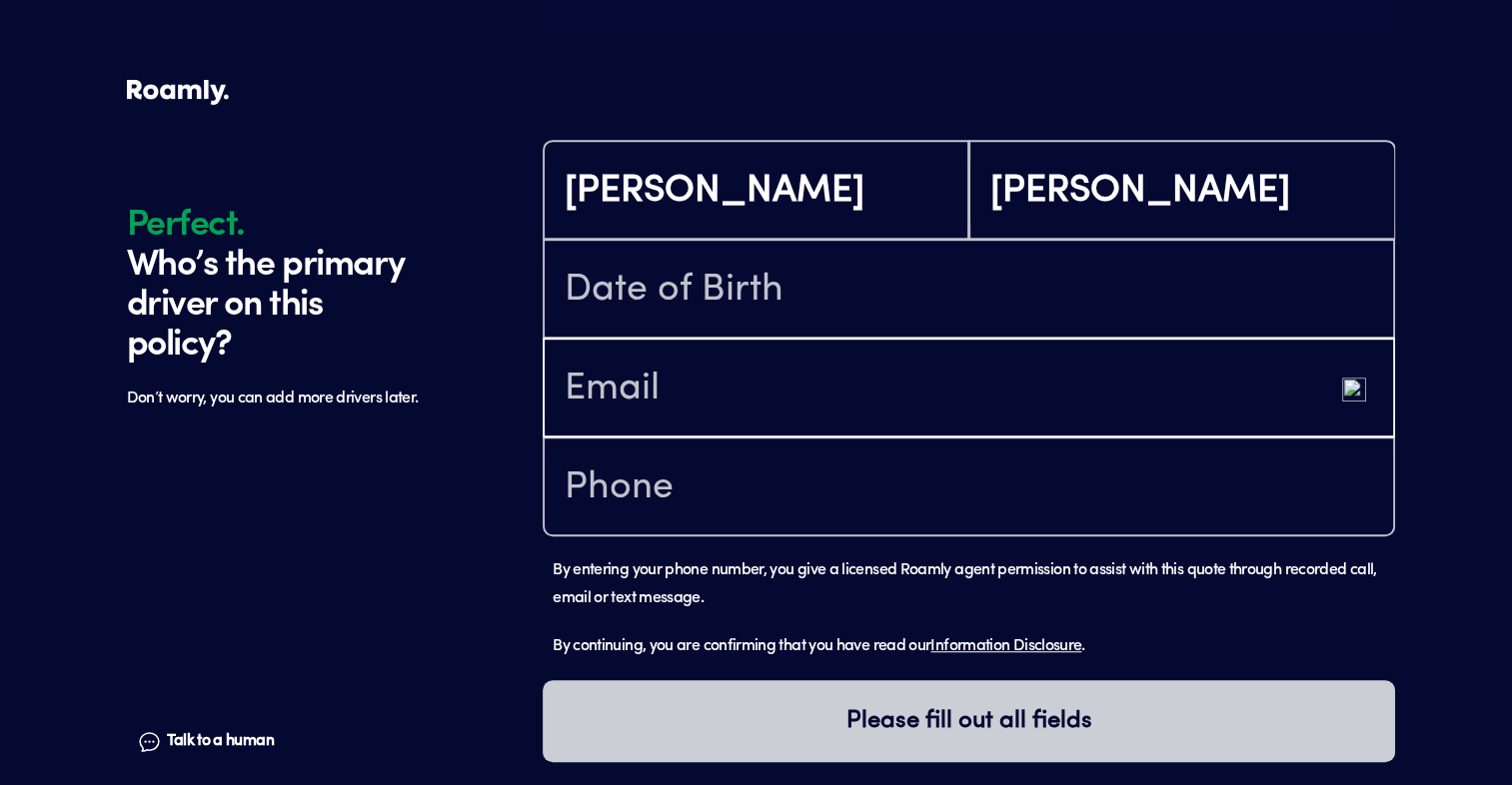 type on "[EMAIL_ADDRESS][DOMAIN_NAME]" 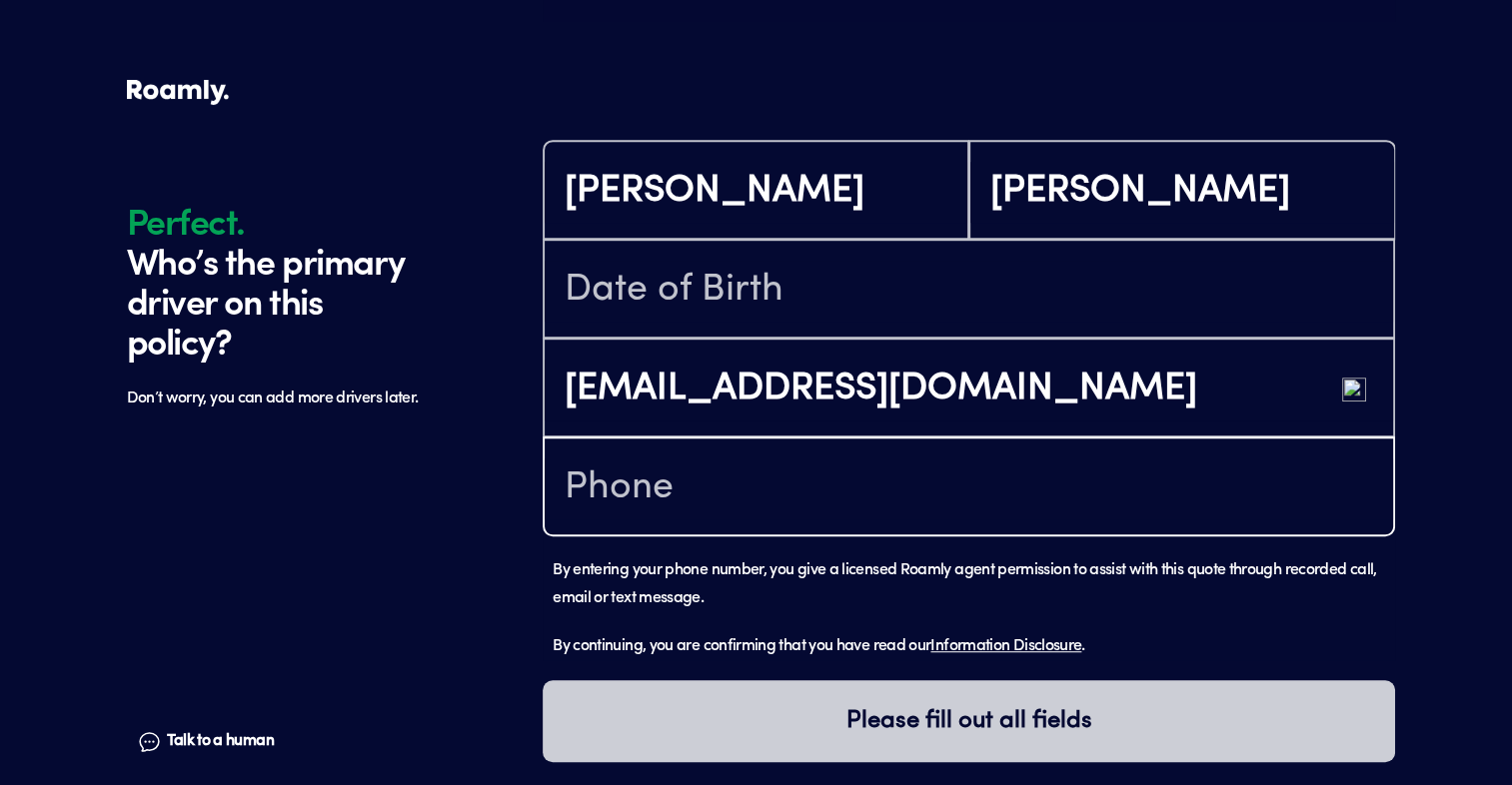 type on "[PHONE_NUMBER]" 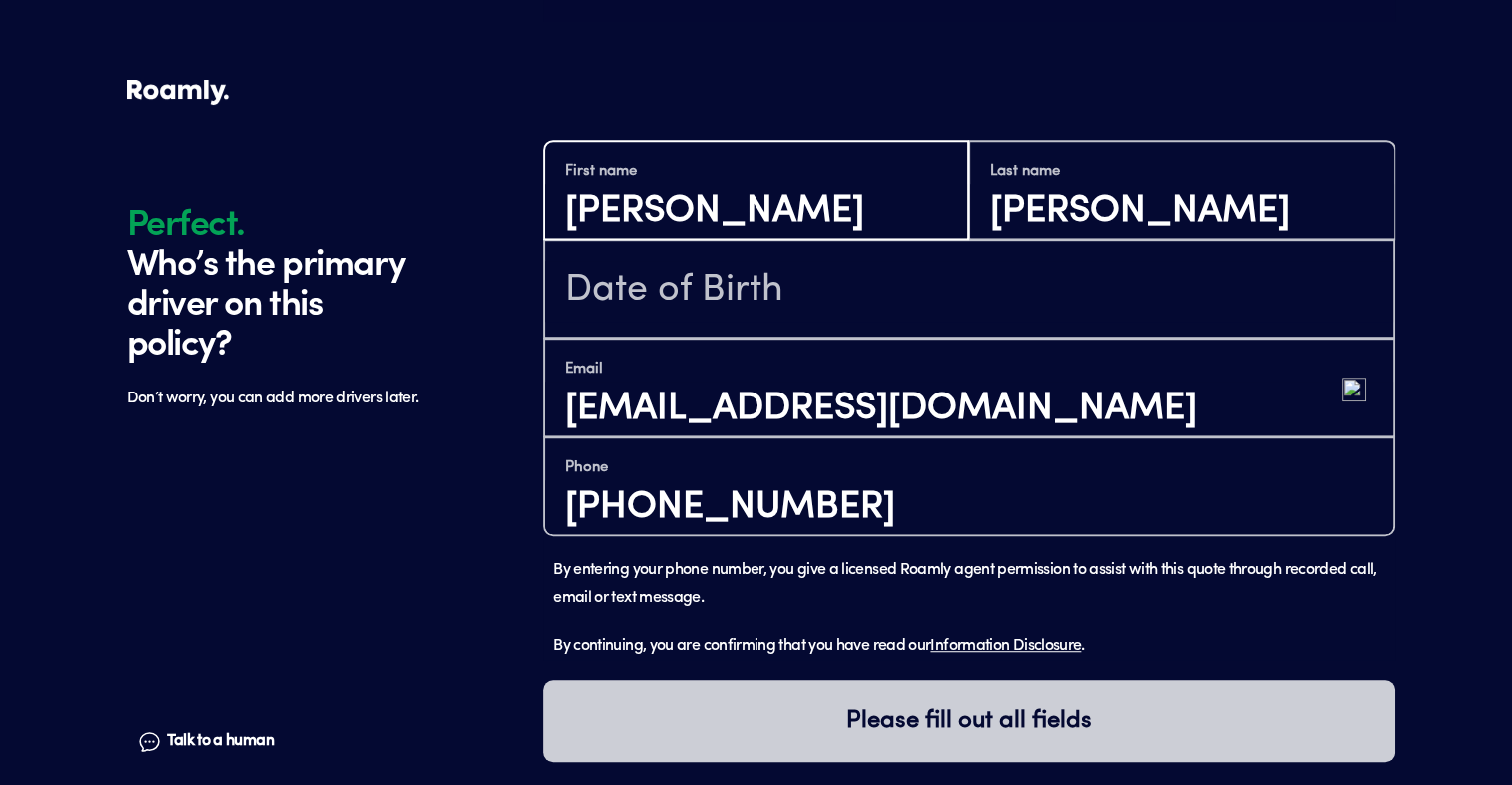 type on "Pat" 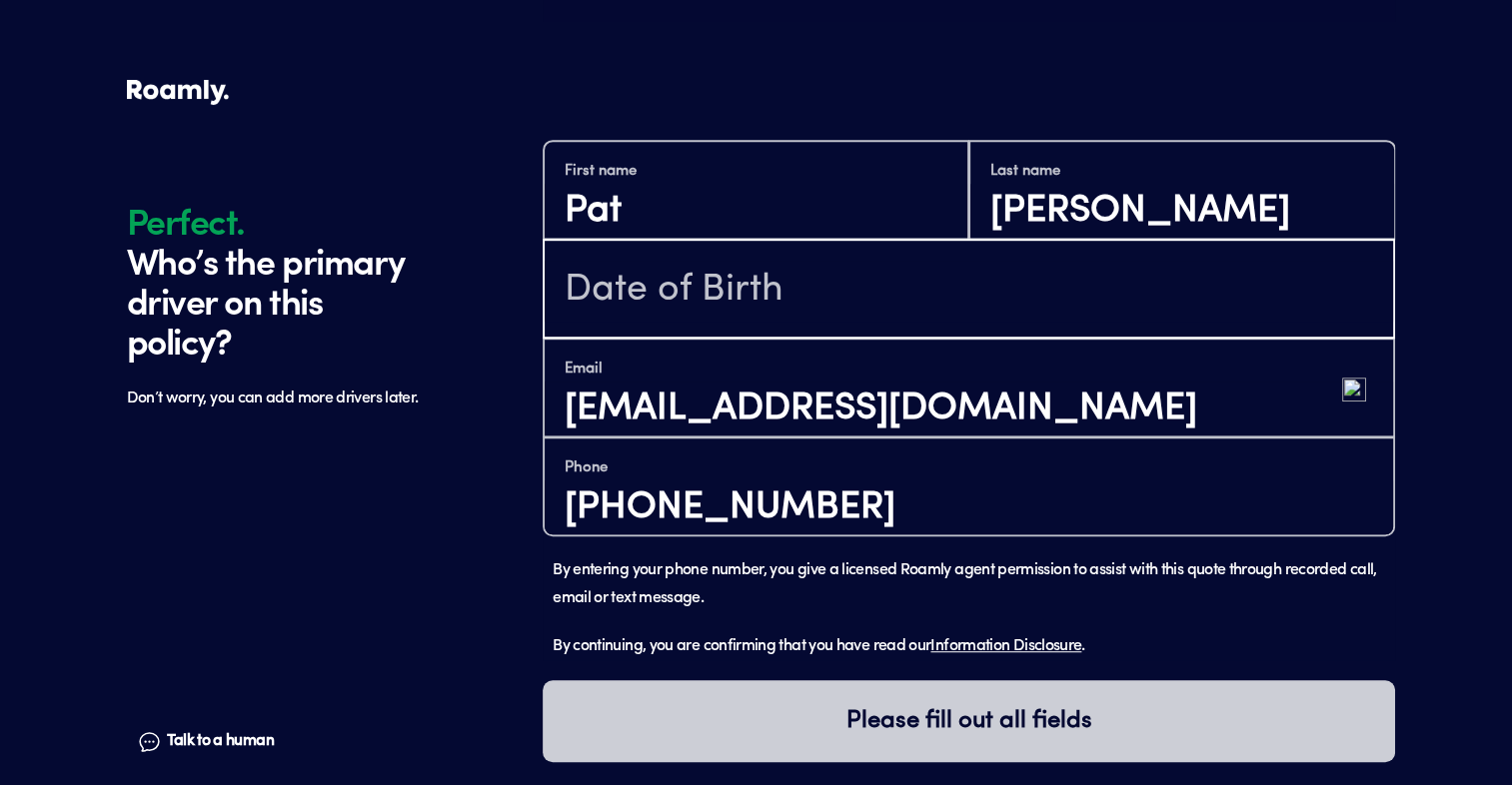 click at bounding box center [968, 291] 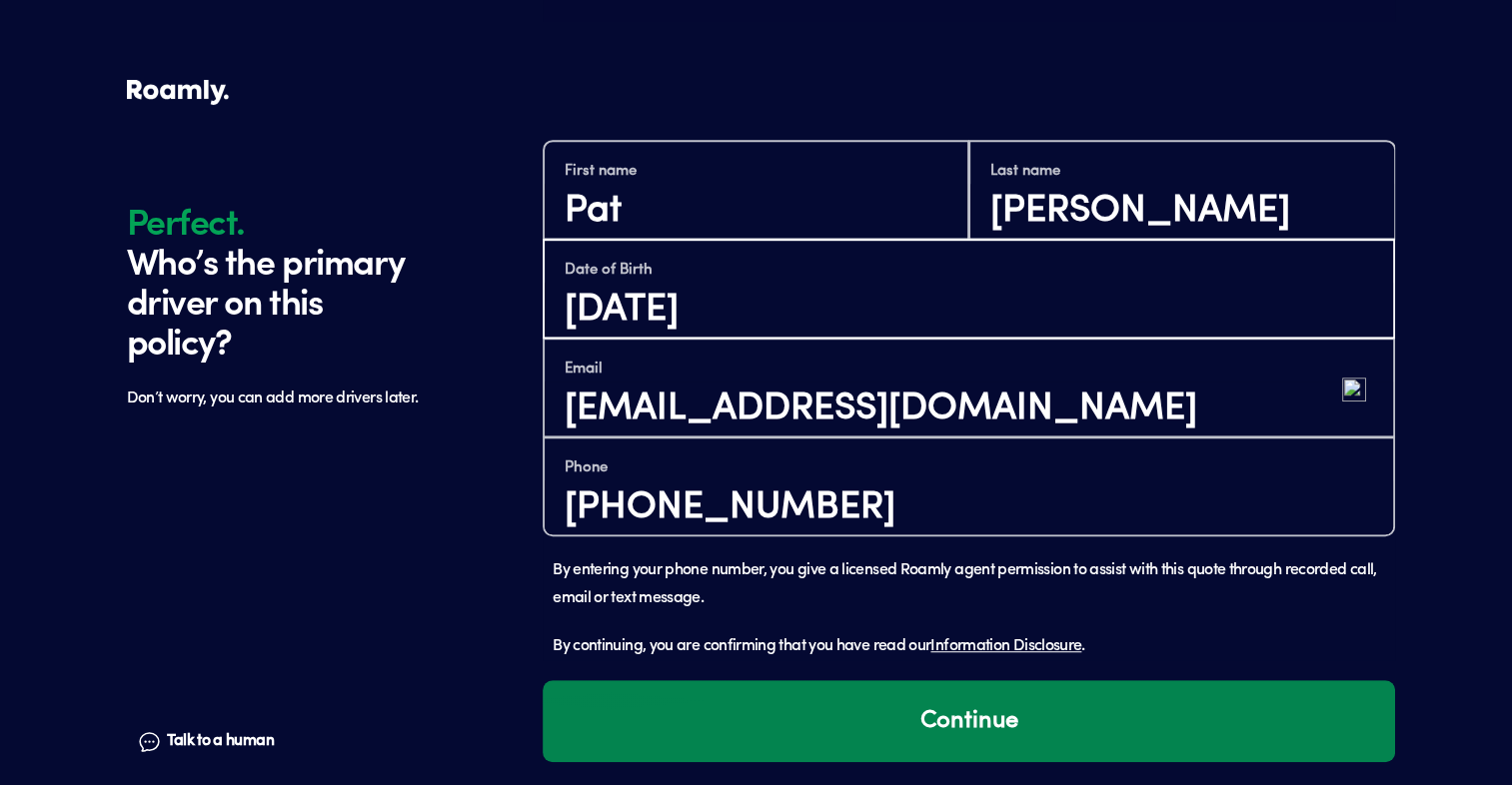 type on "[DATE]" 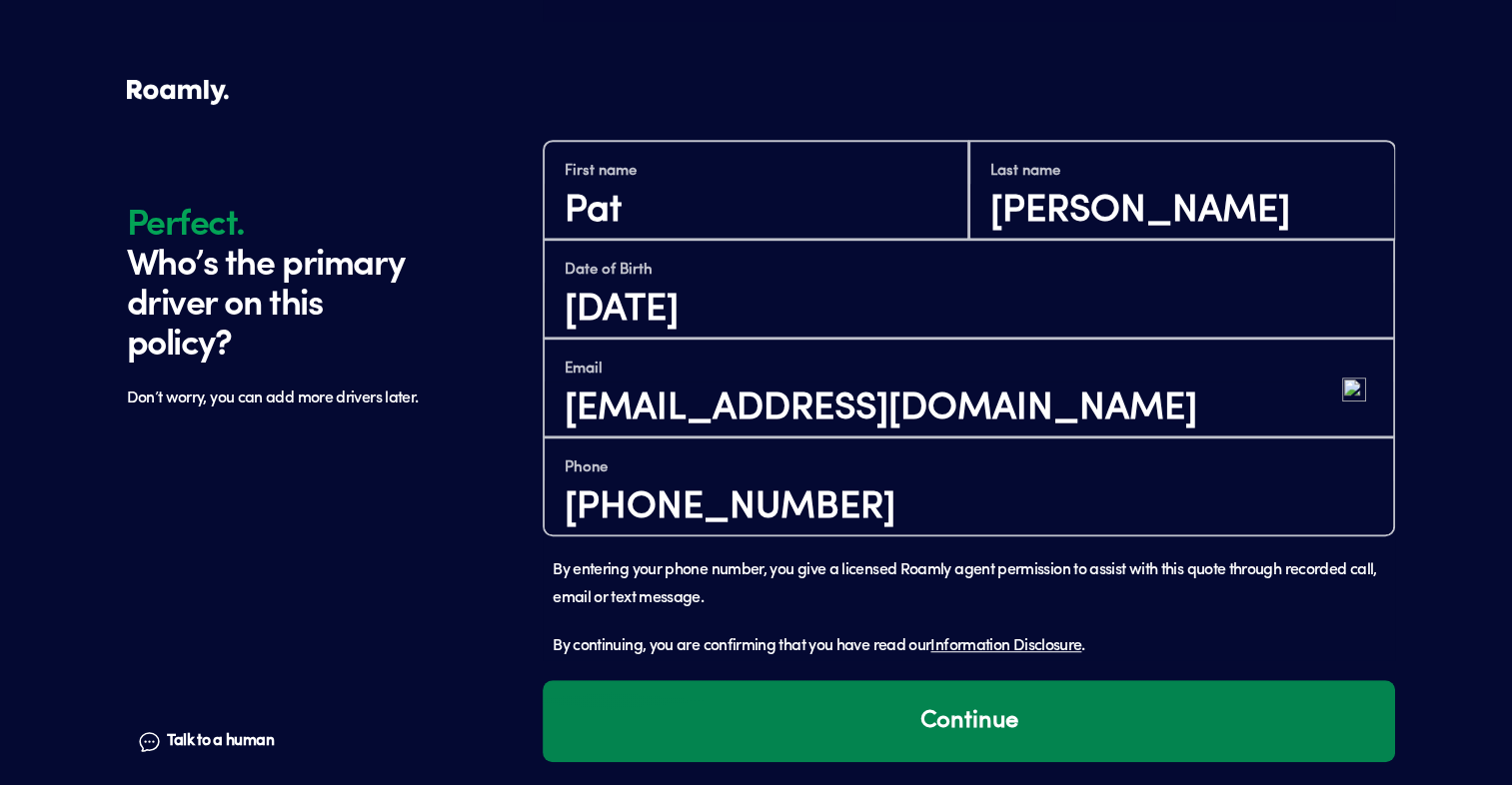 click on "Continue" at bounding box center (968, 721) 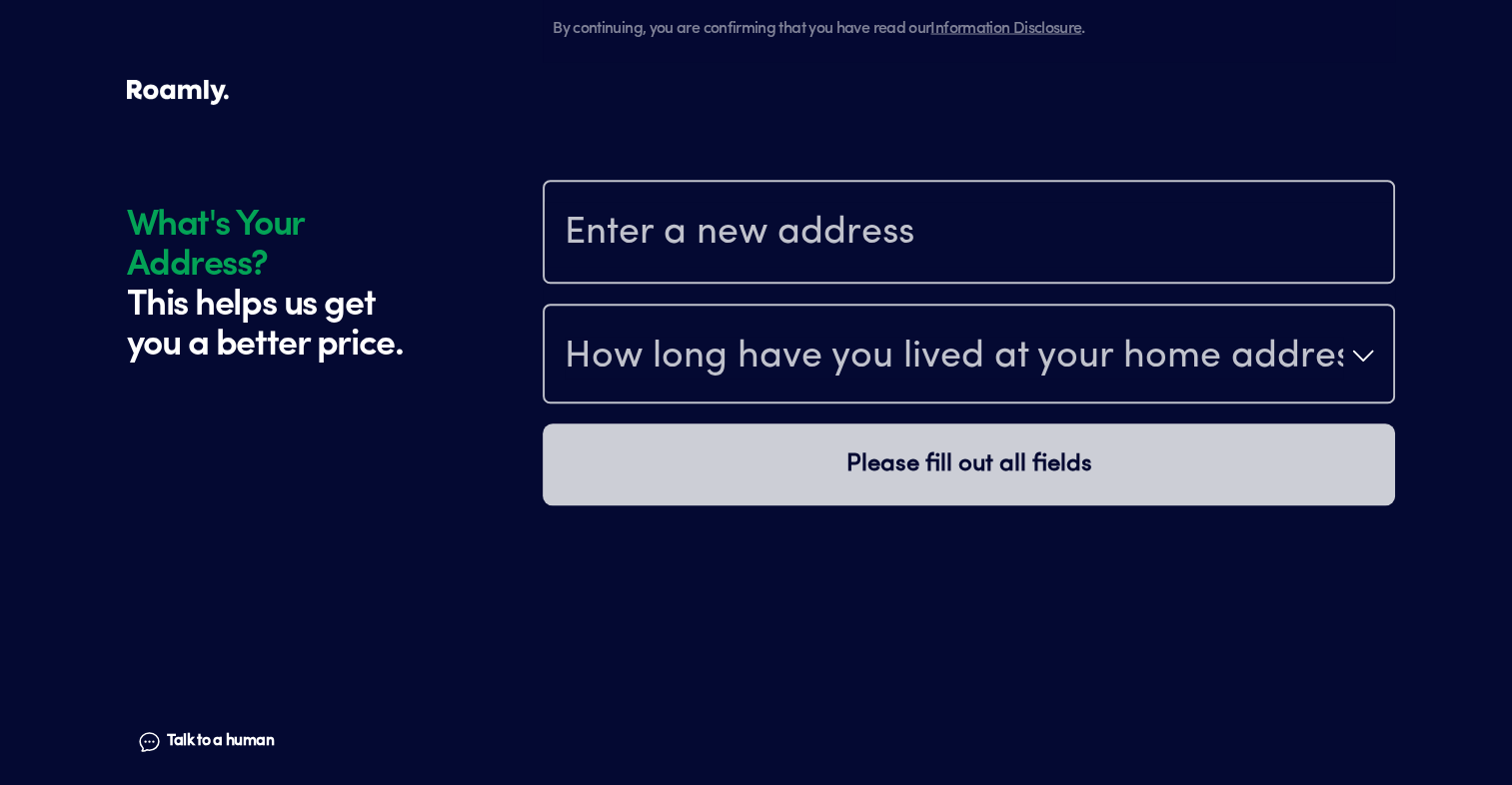 scroll, scrollTop: 1855, scrollLeft: 0, axis: vertical 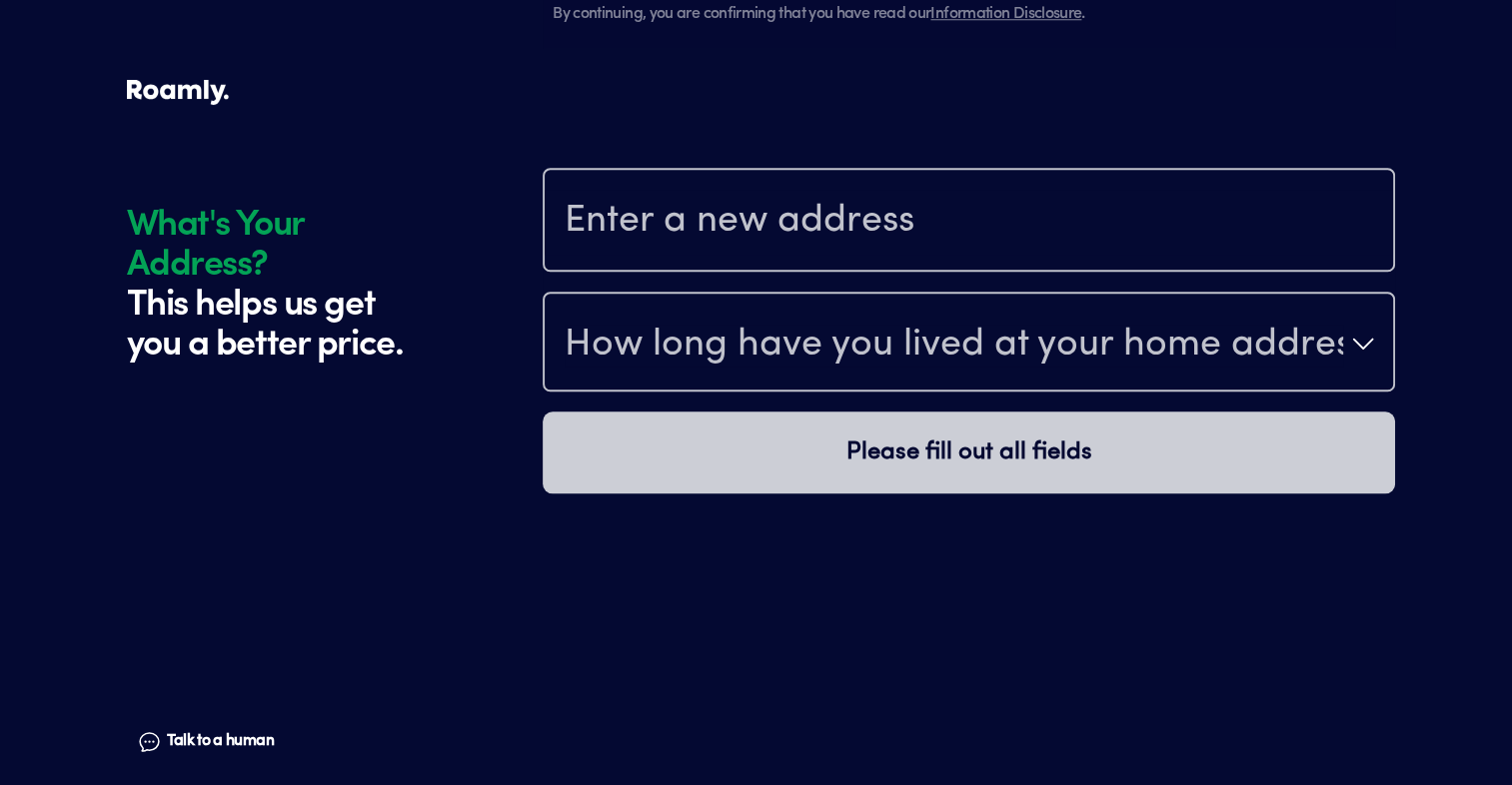 click at bounding box center [968, 222] 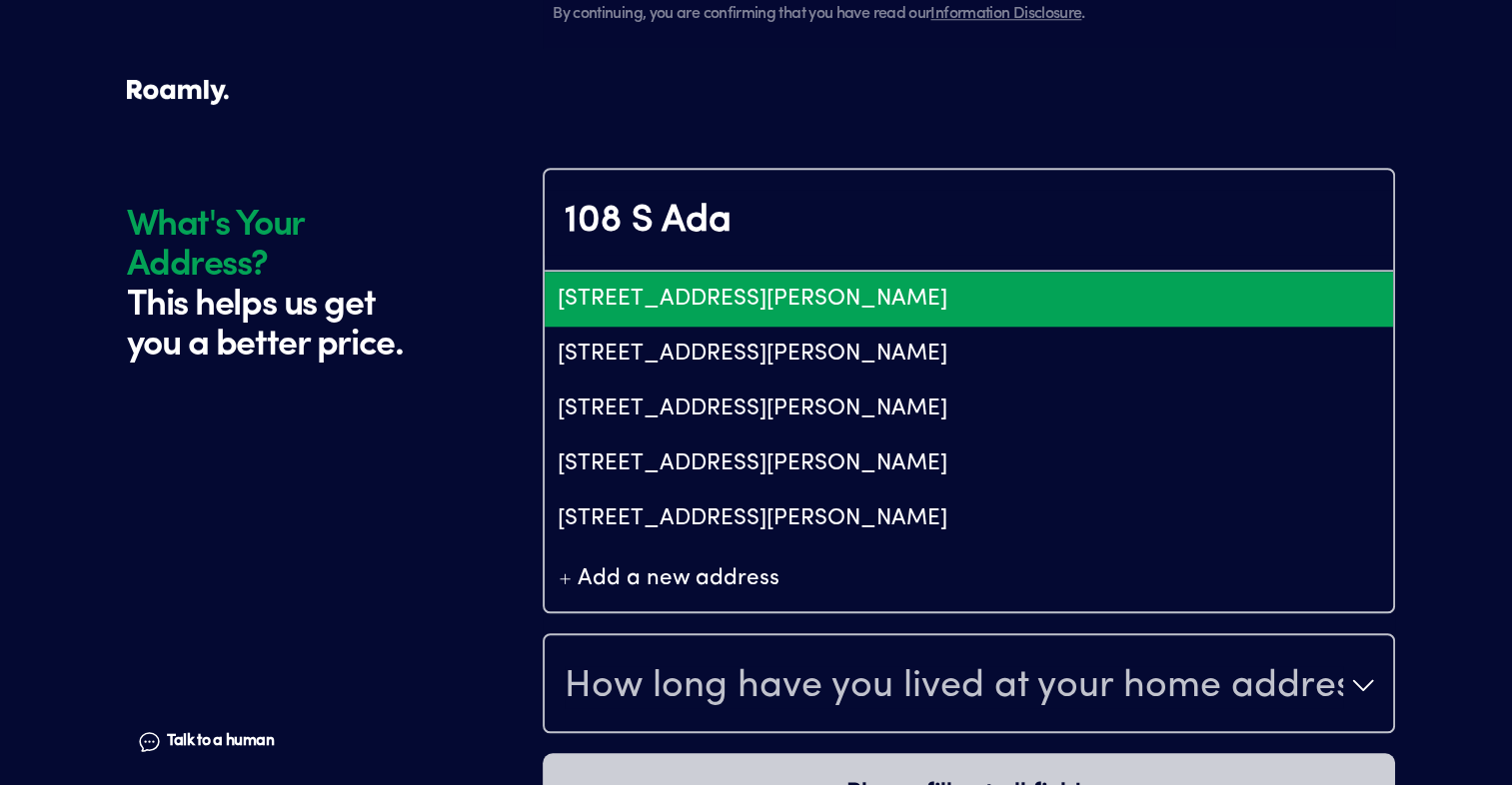 click on "[STREET_ADDRESS][PERSON_NAME]" at bounding box center [968, 299] 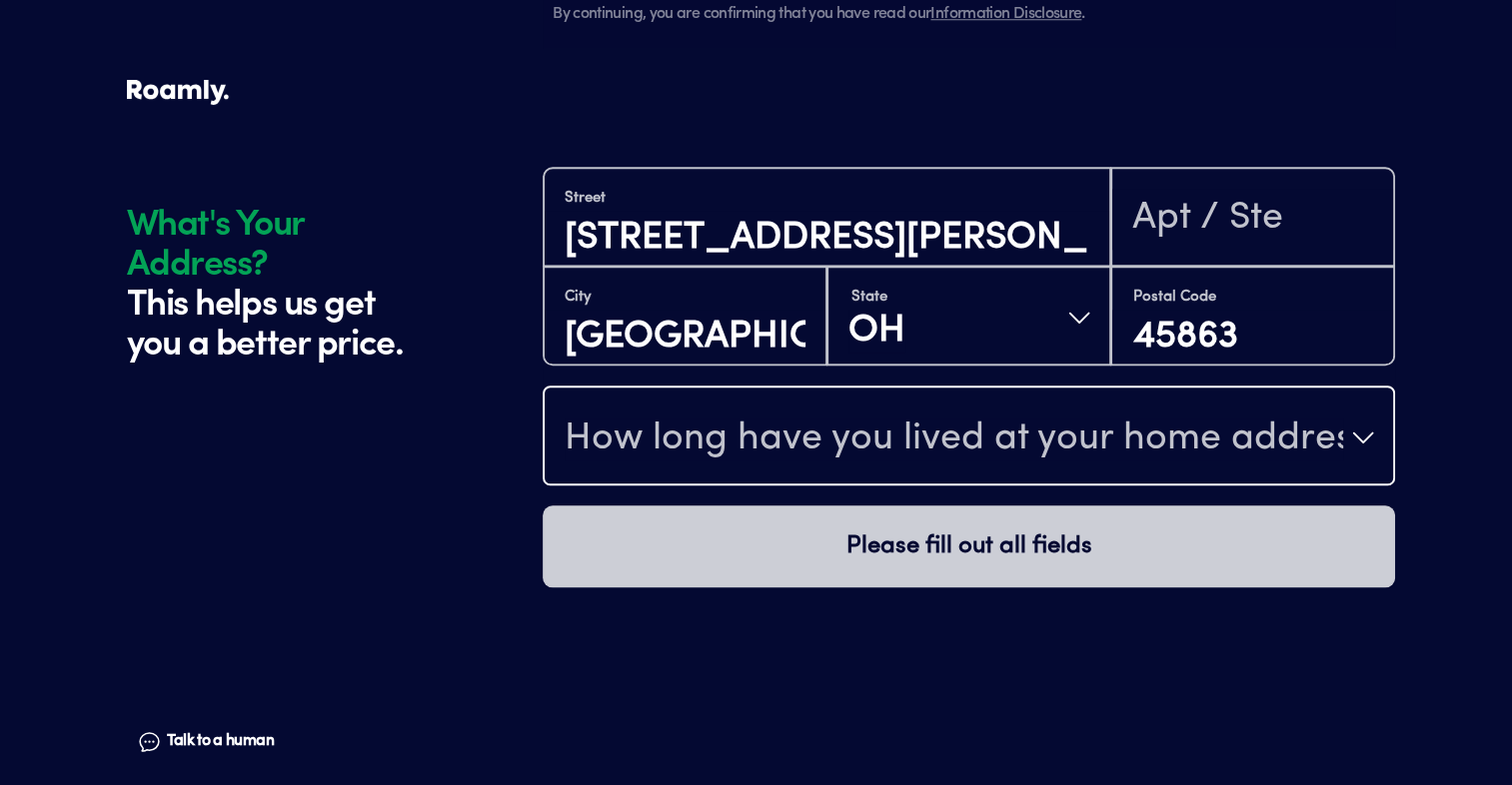 click on "How long have you lived at your home address?" at bounding box center (953, 439) 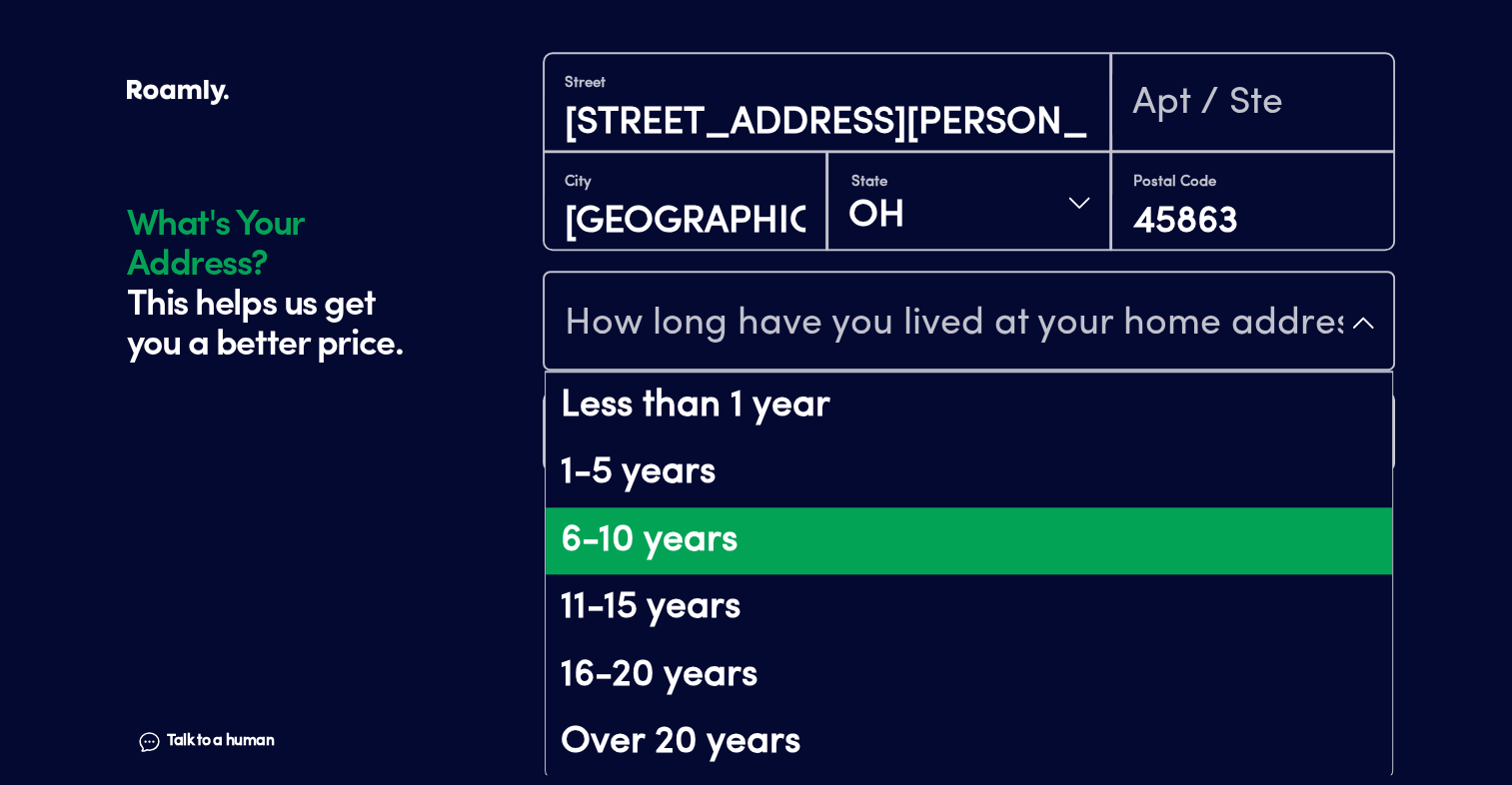 scroll, scrollTop: 116, scrollLeft: 0, axis: vertical 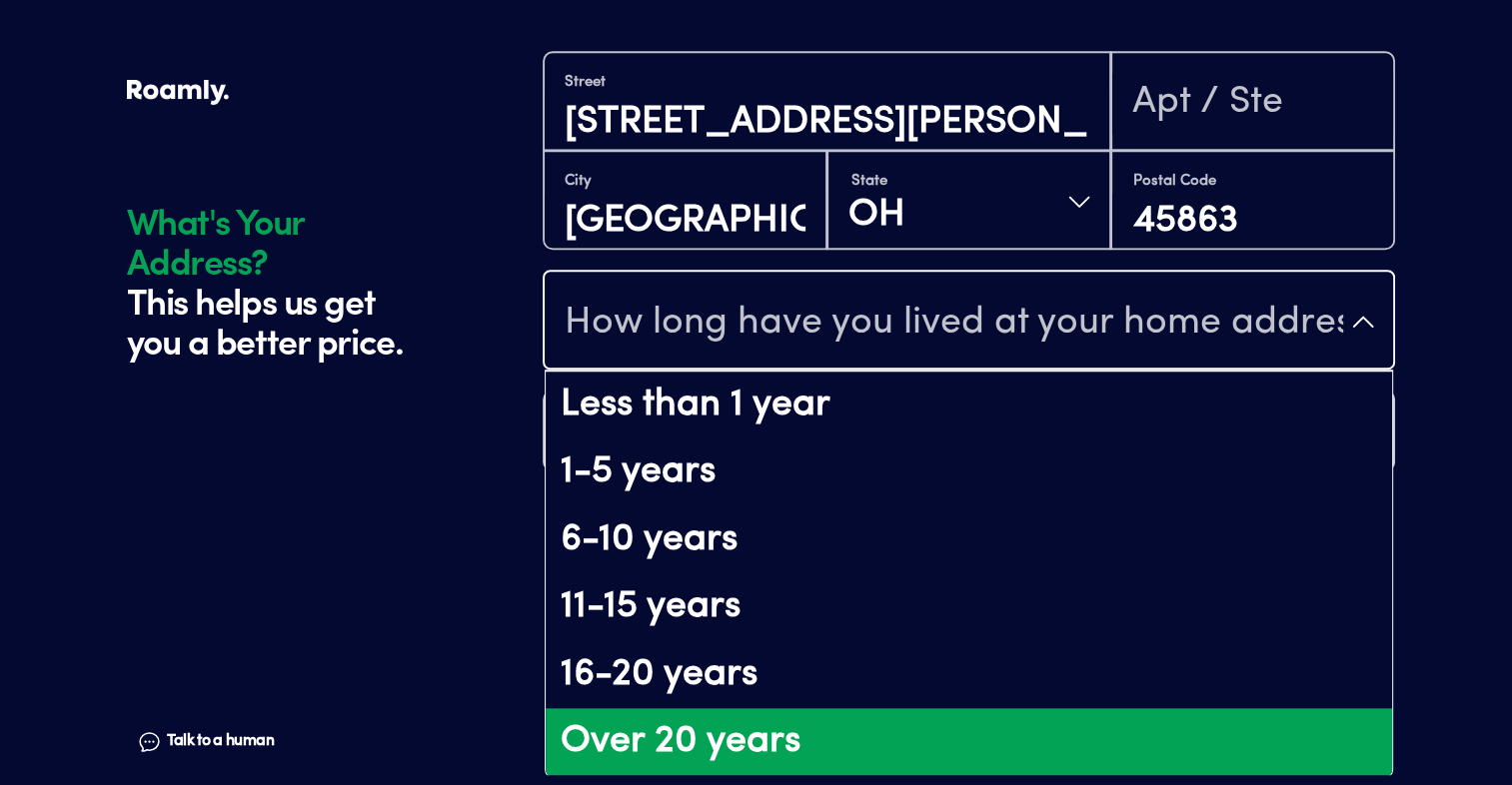 click on "Over 20 years" at bounding box center (968, 742) 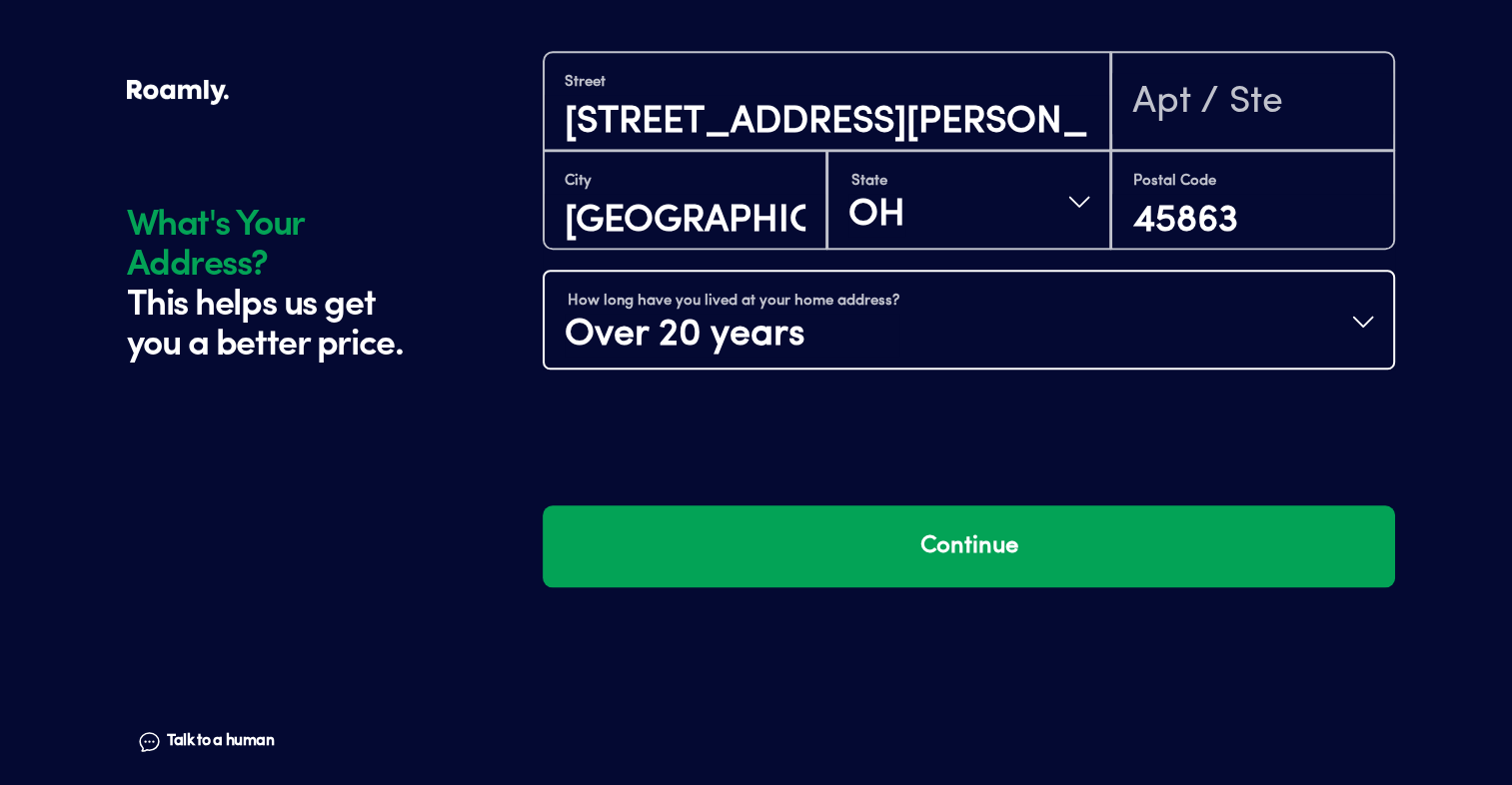 scroll, scrollTop: 0, scrollLeft: 0, axis: both 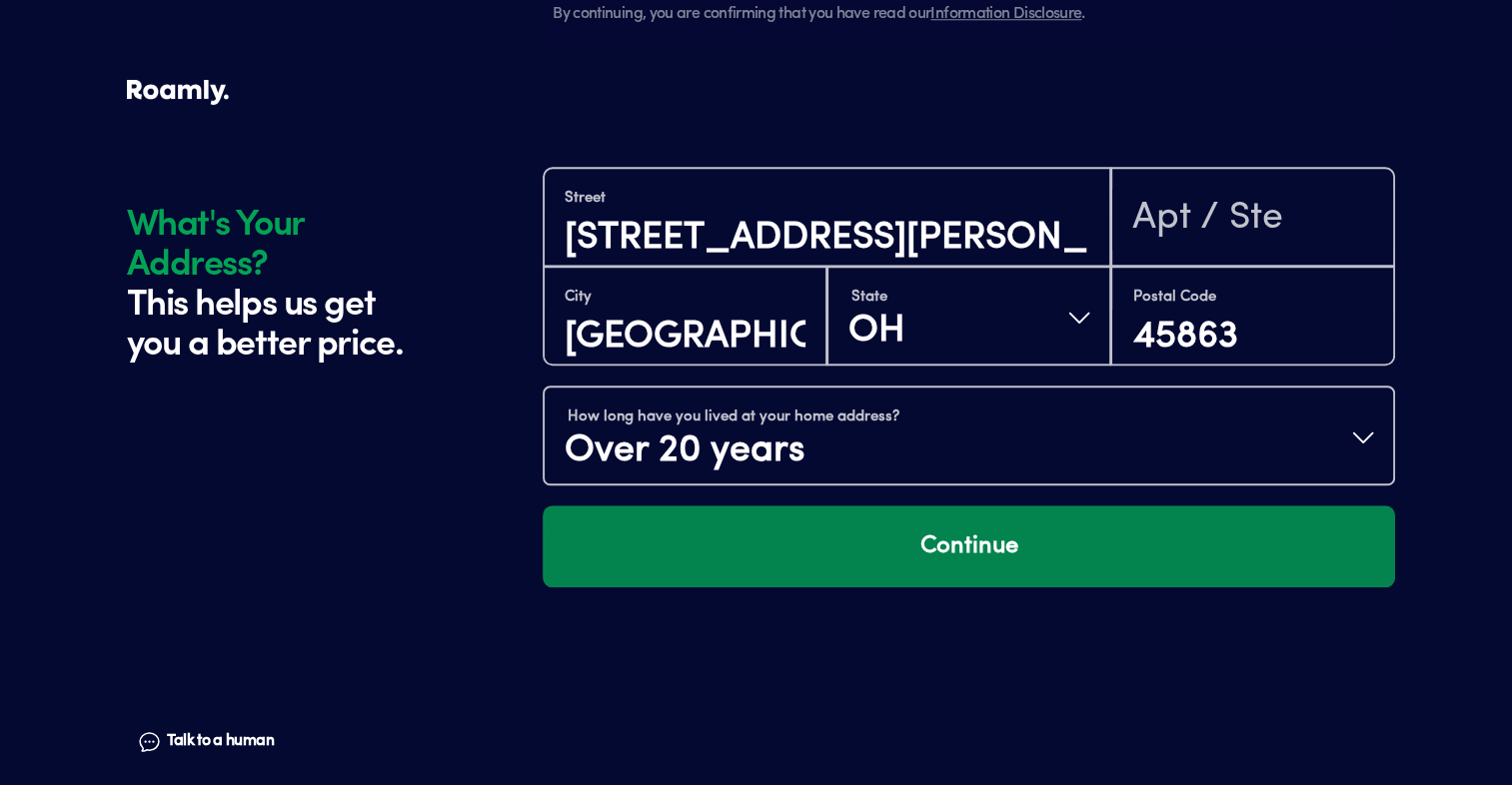 click on "Continue" at bounding box center (968, 546) 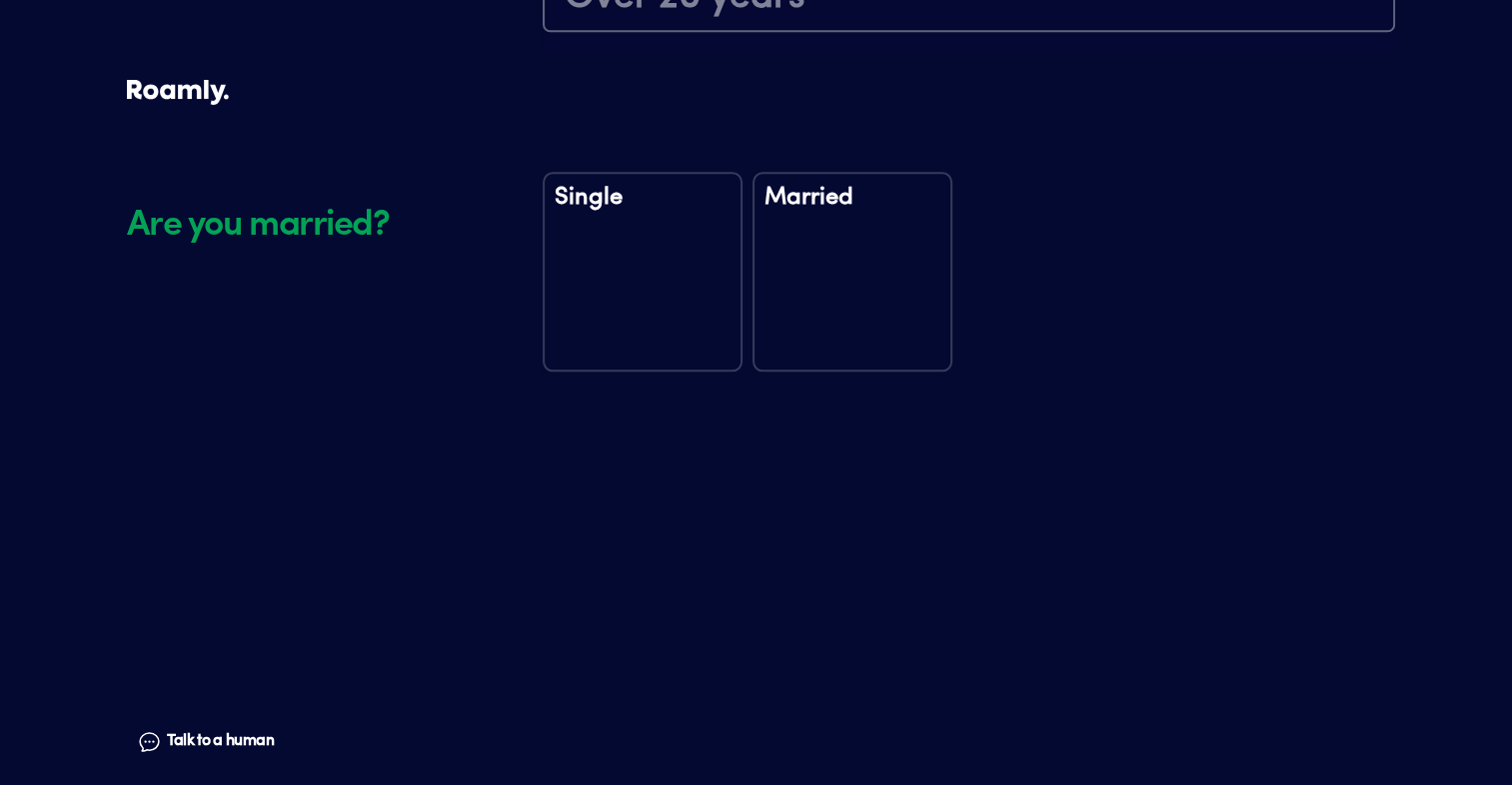 scroll, scrollTop: 2324, scrollLeft: 0, axis: vertical 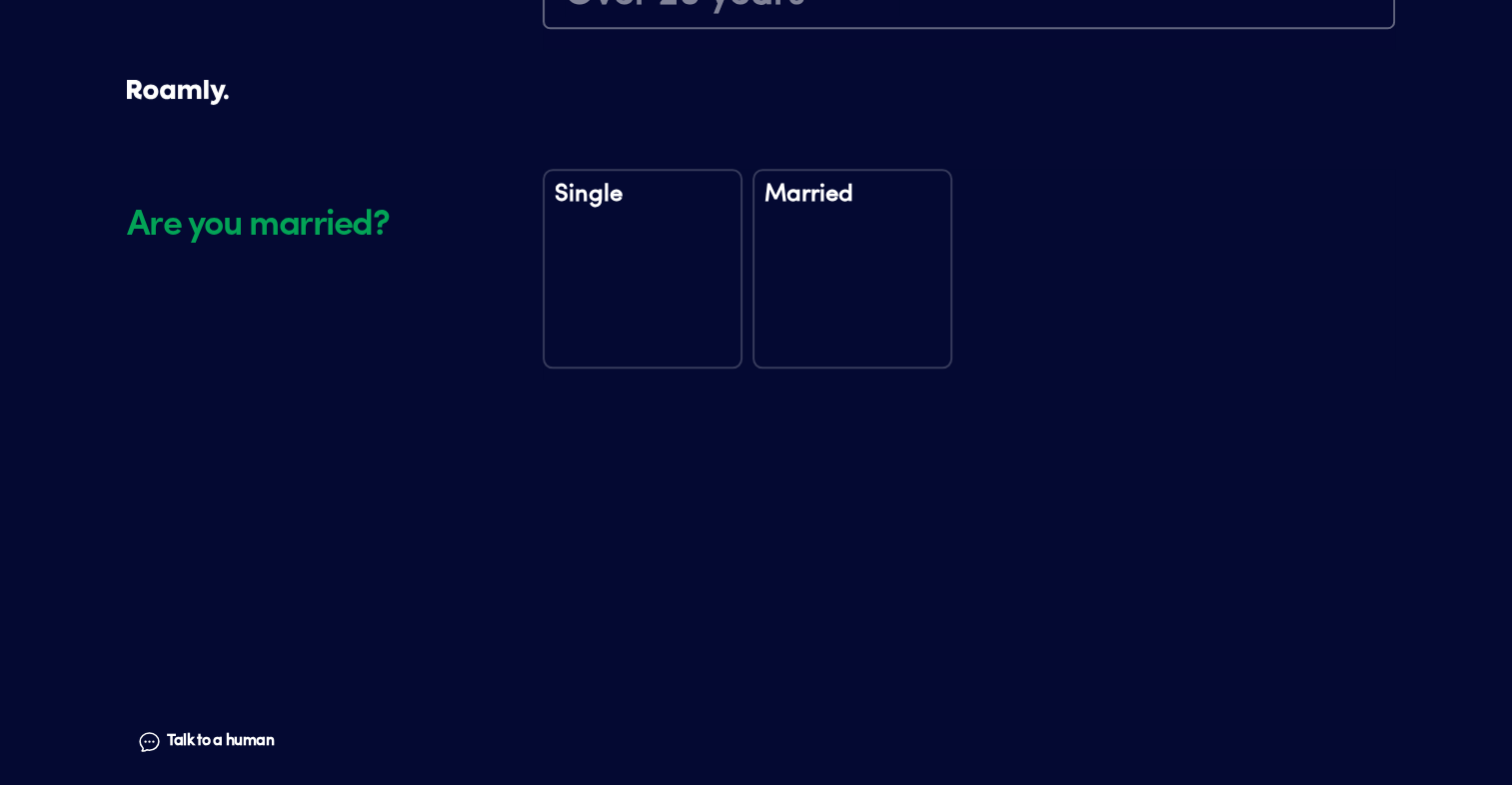 click on "Married" at bounding box center (852, 269) 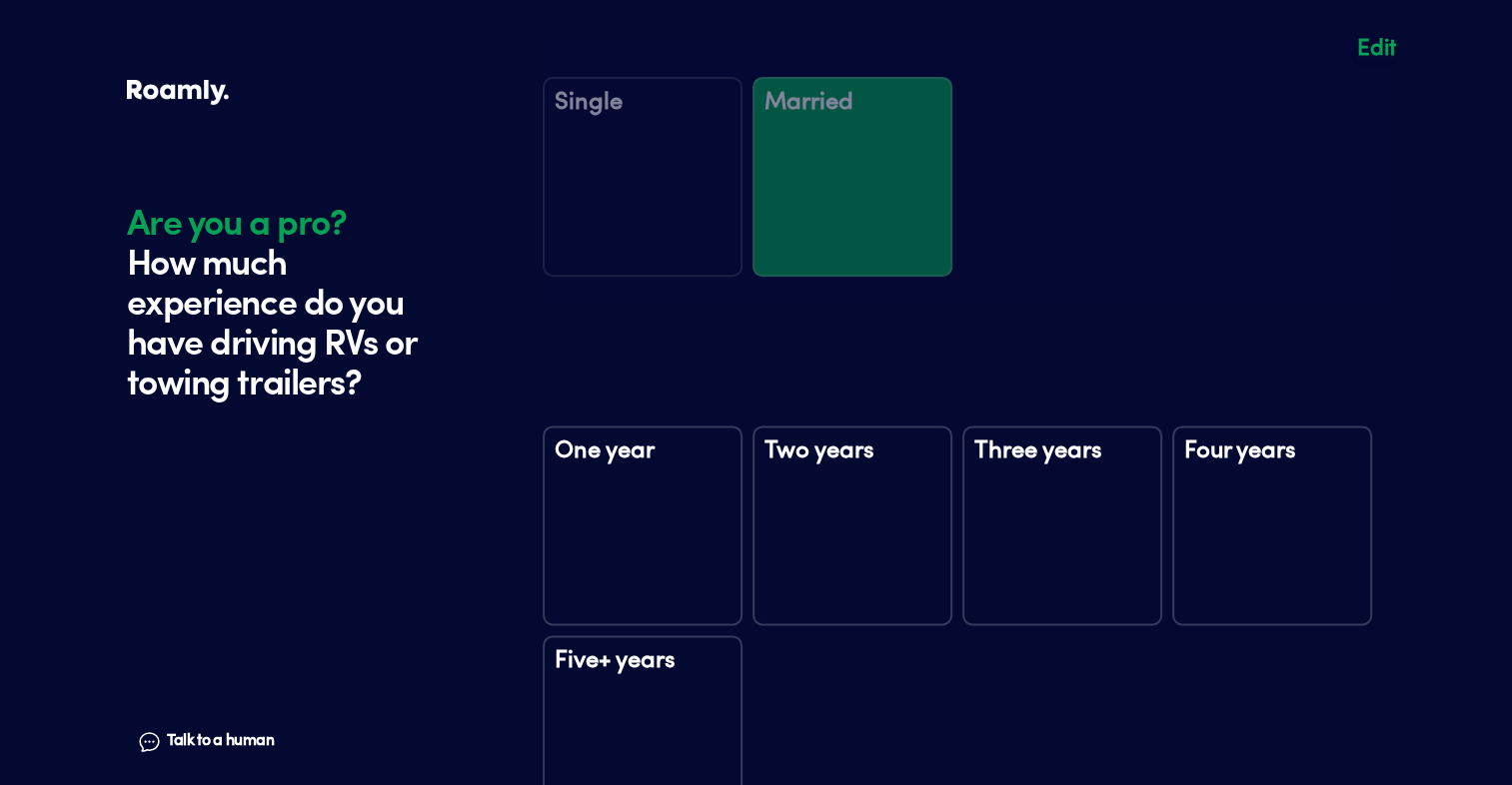 scroll, scrollTop: 2714, scrollLeft: 0, axis: vertical 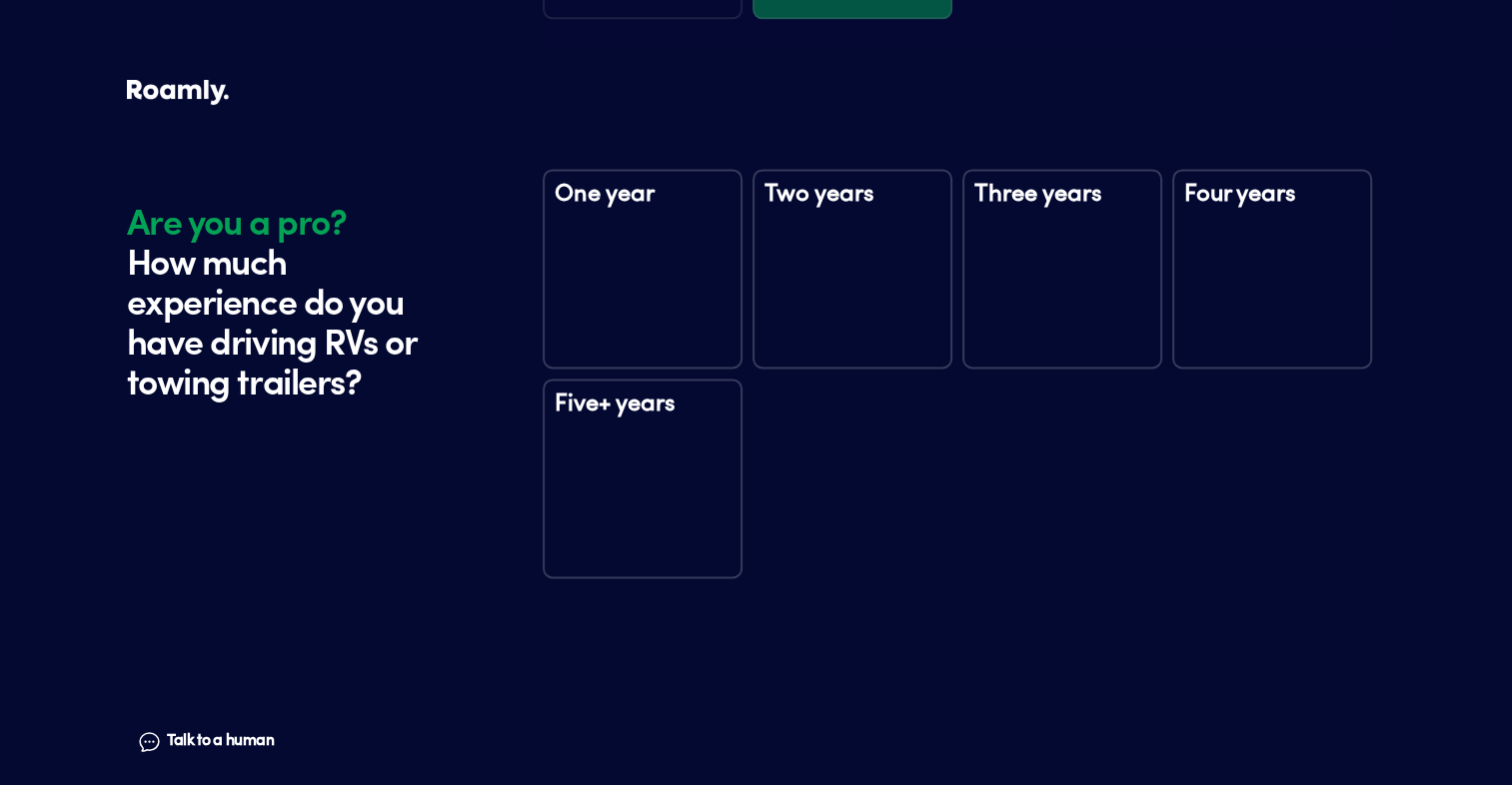 click on "Five+ years" at bounding box center [643, 417] 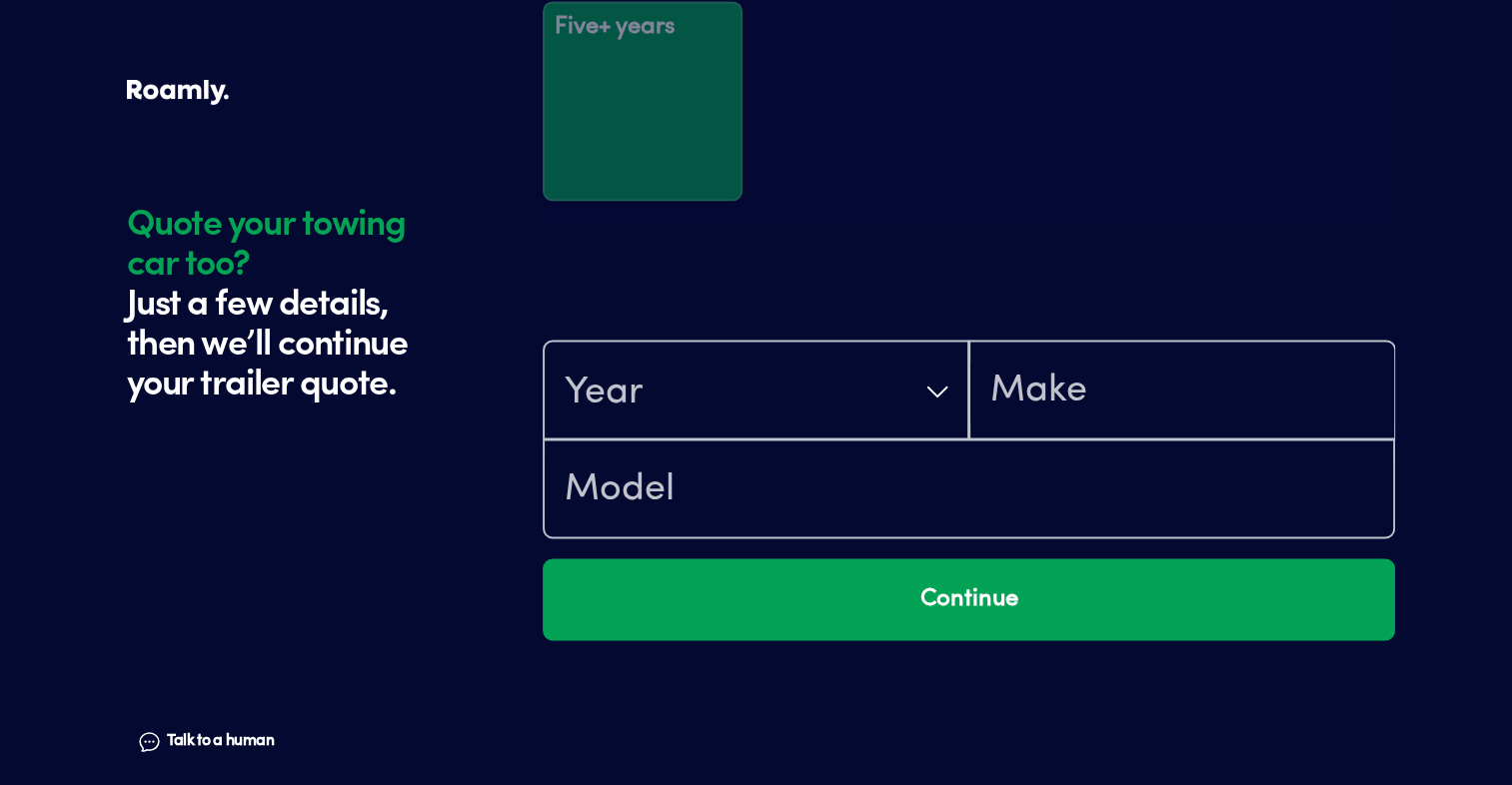 scroll, scrollTop: 3303, scrollLeft: 0, axis: vertical 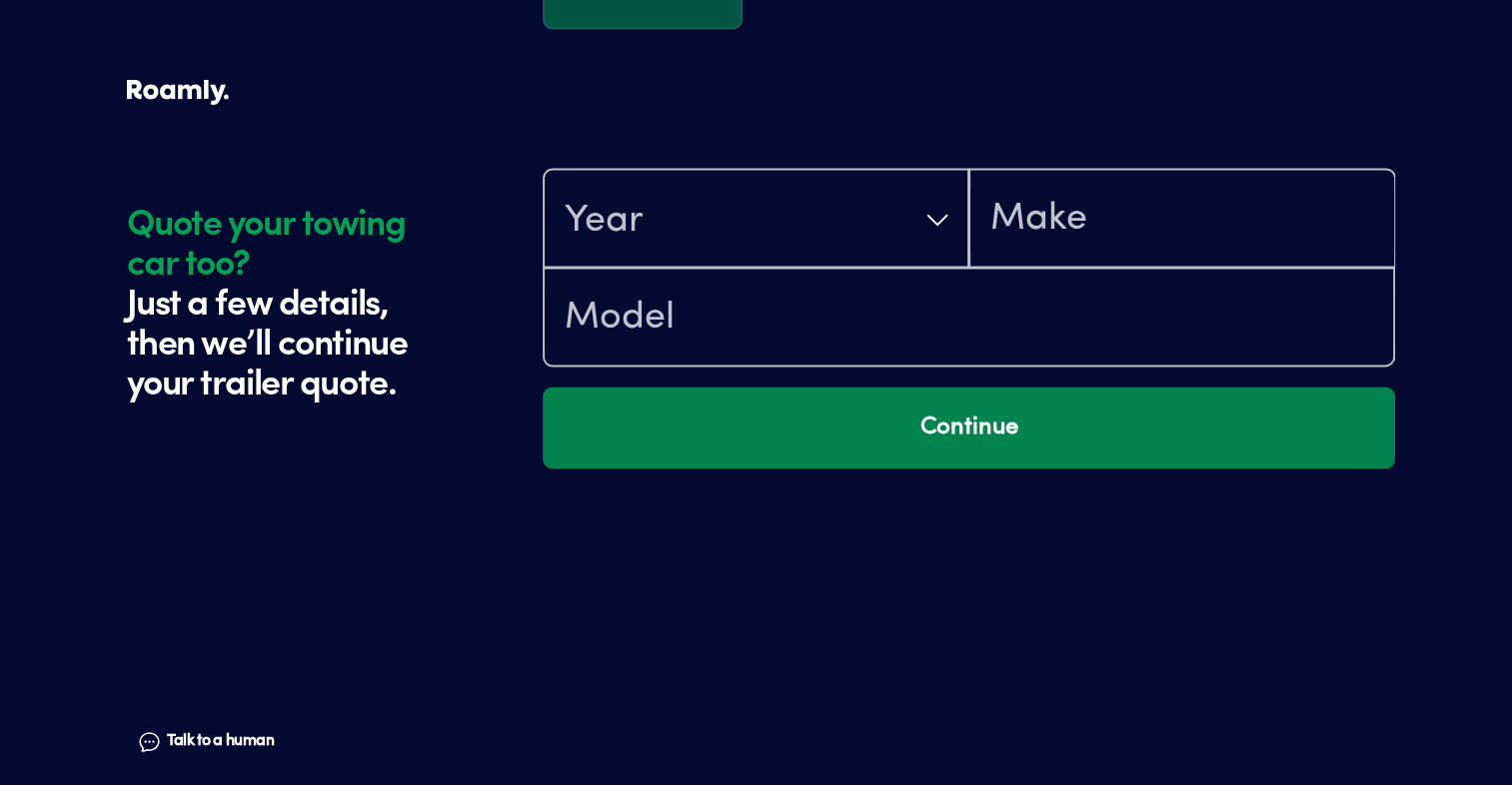 click on "Continue" at bounding box center (968, 427) 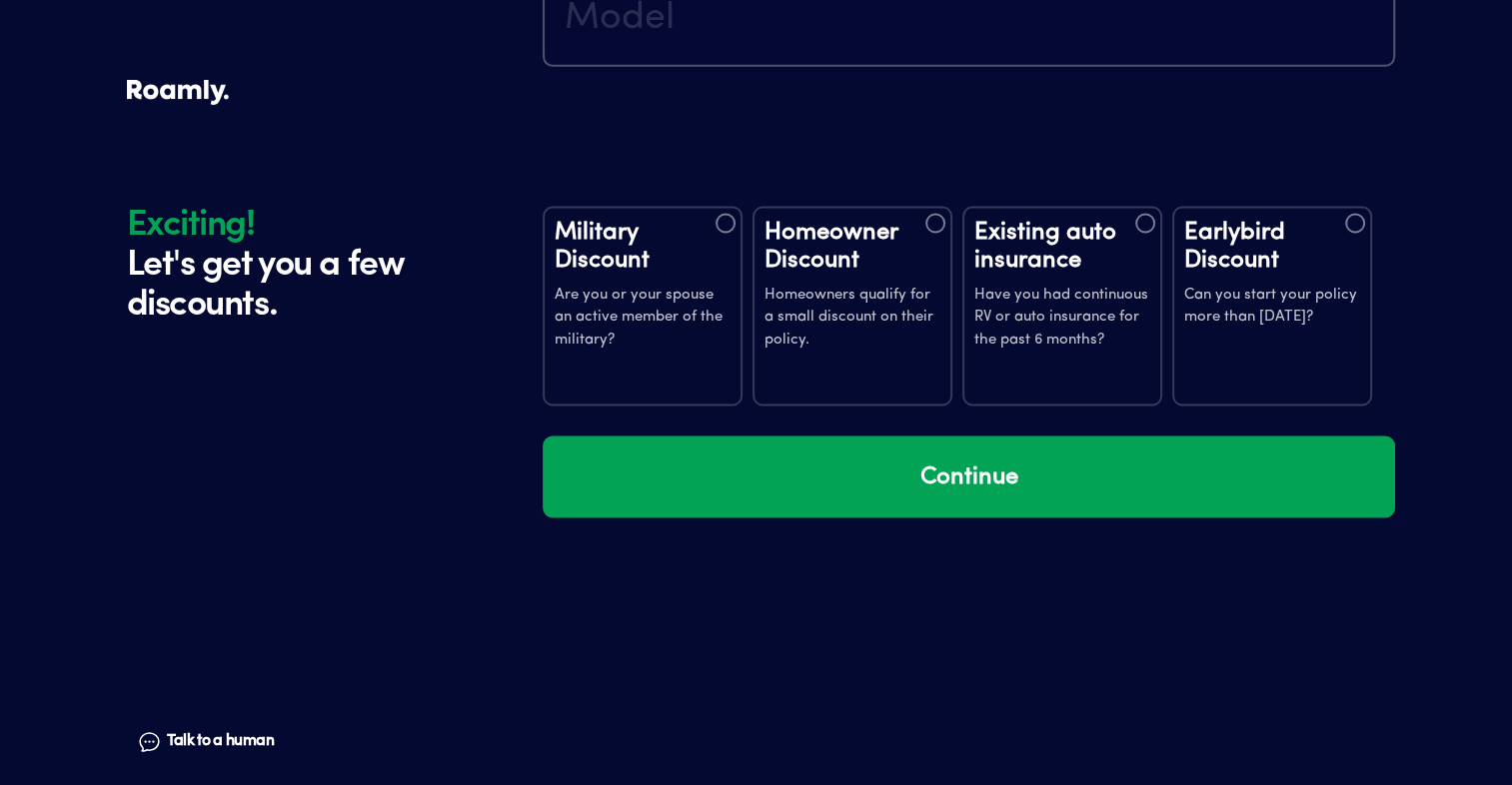 scroll, scrollTop: 3680, scrollLeft: 0, axis: vertical 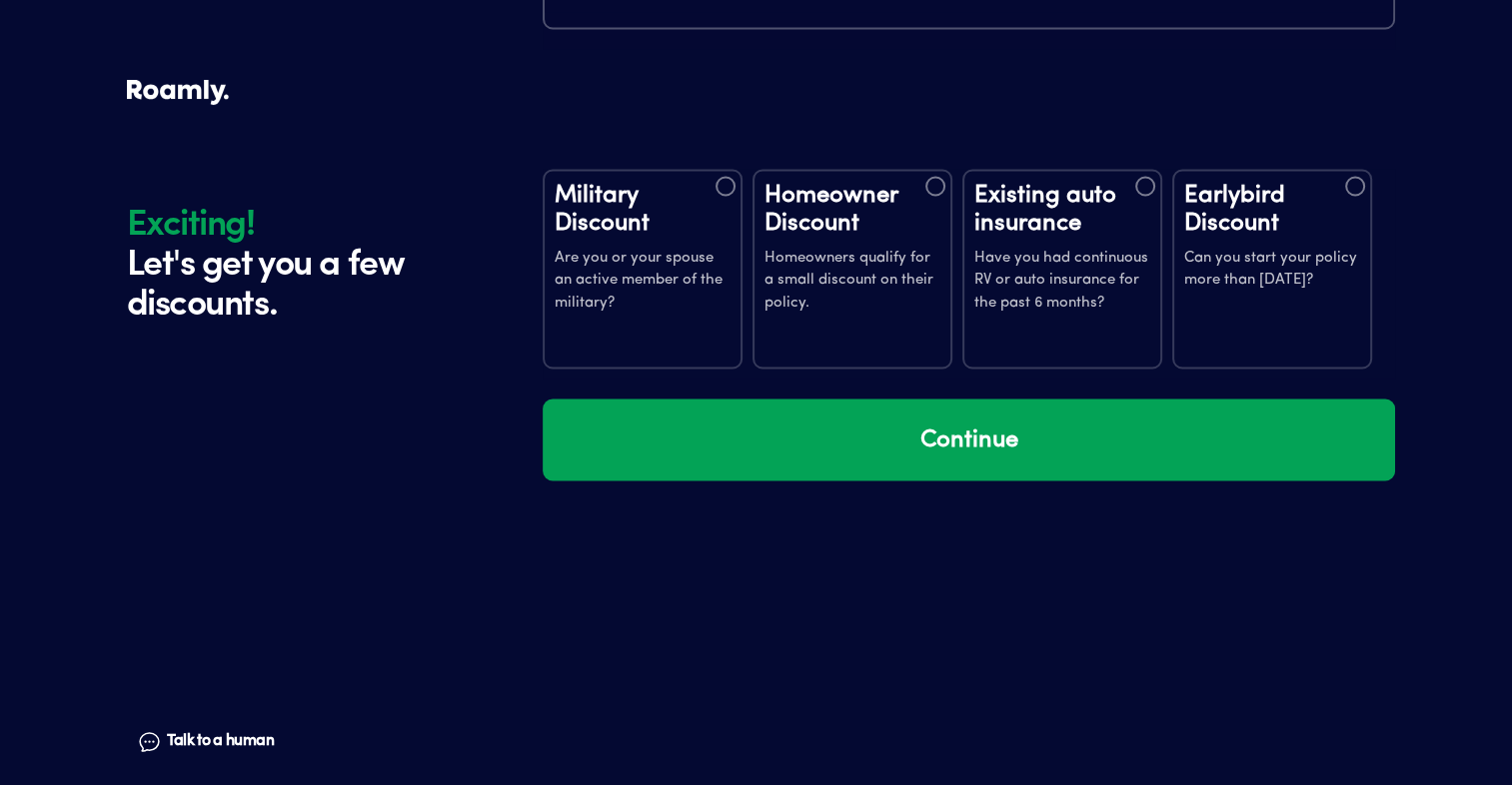 click on "Homeowners qualify for a small discount on their policy." at bounding box center [852, 281] 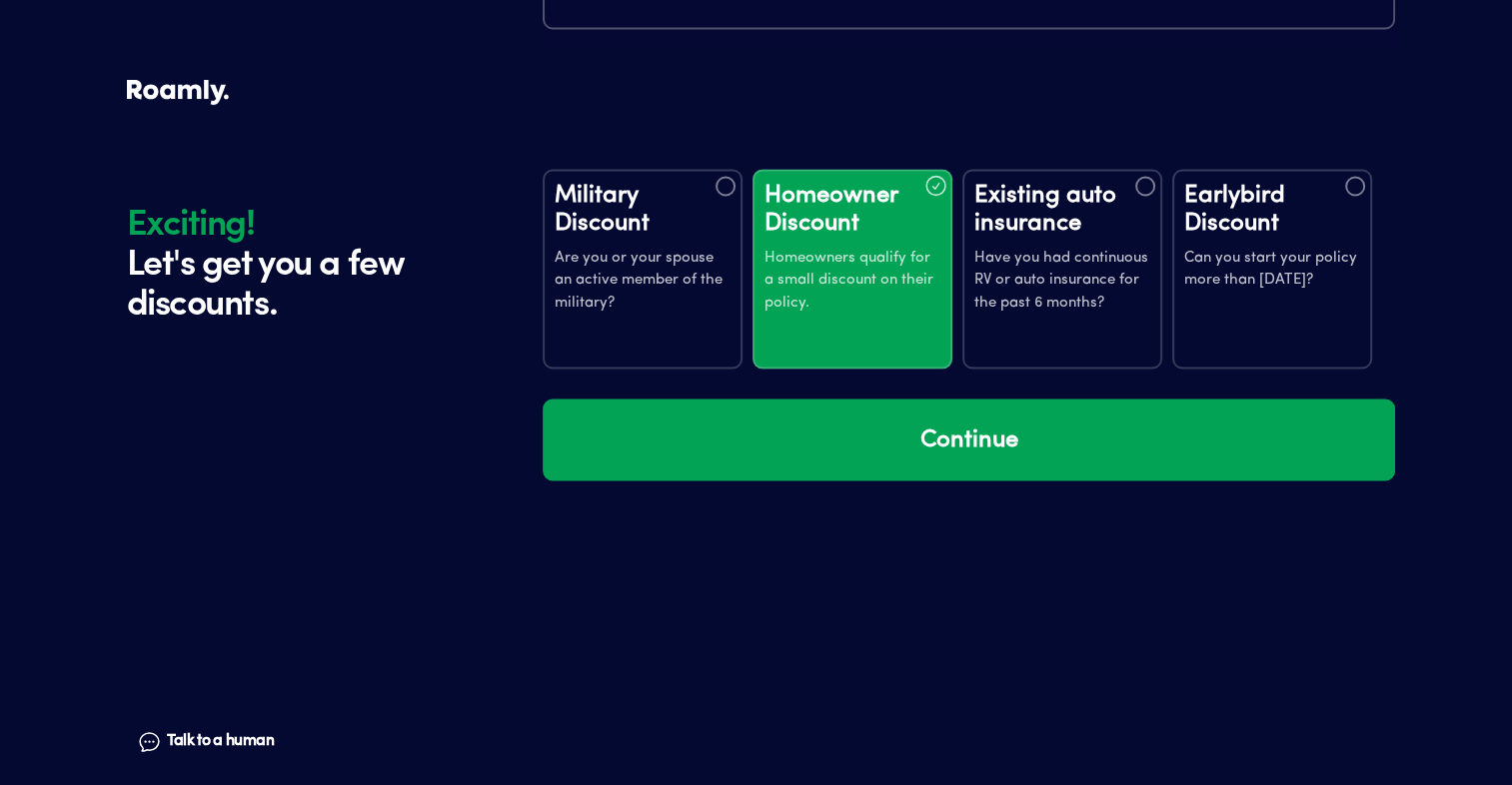 click on "Existing auto insurance Have you had continuous RV or auto insurance for the past 6 months?" at bounding box center [1062, 269] 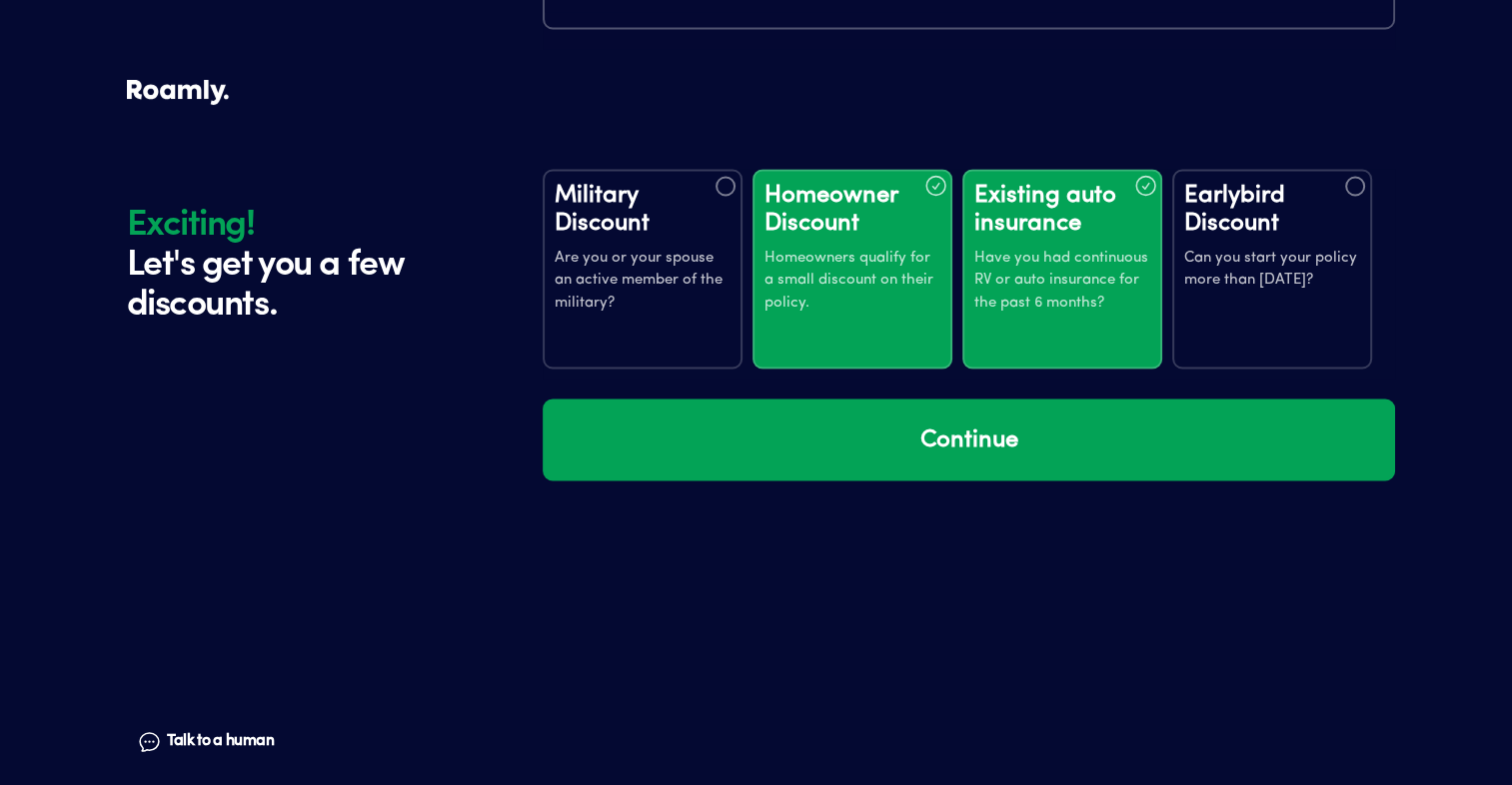 click on "Can you start your policy more than [DATE]?" at bounding box center [1272, 269] 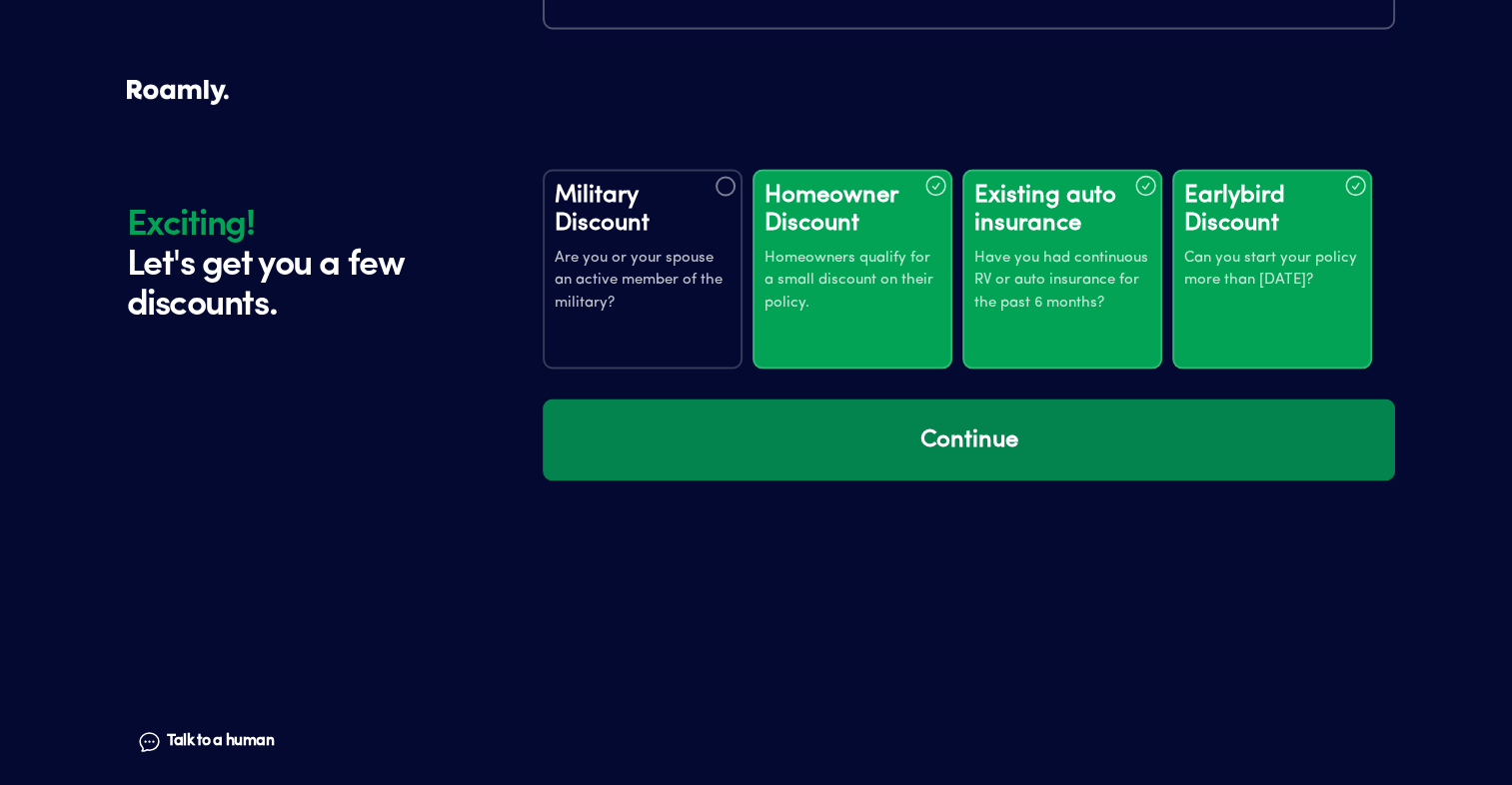 click on "Continue" at bounding box center [968, 439] 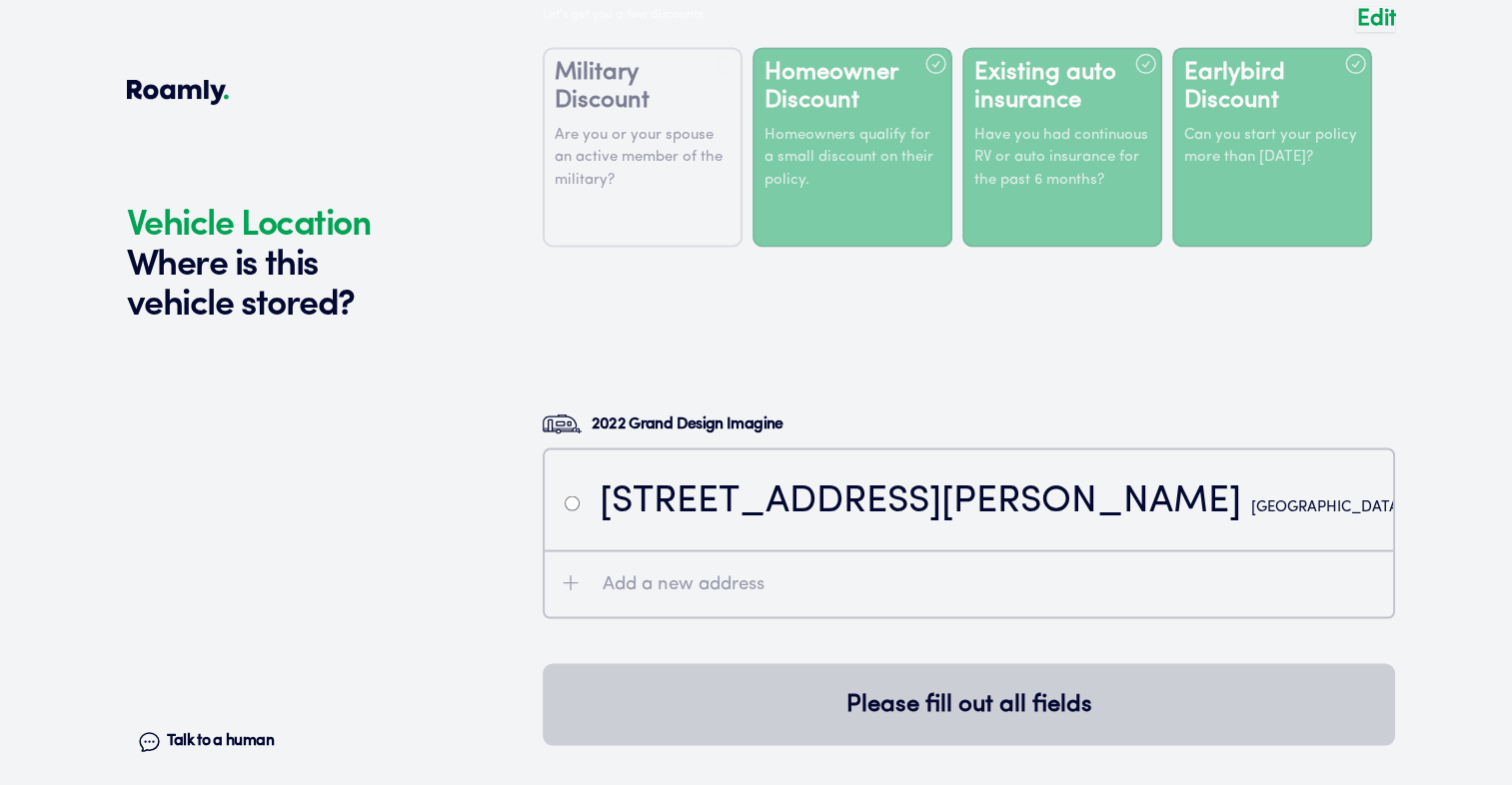 scroll, scrollTop: 4070, scrollLeft: 0, axis: vertical 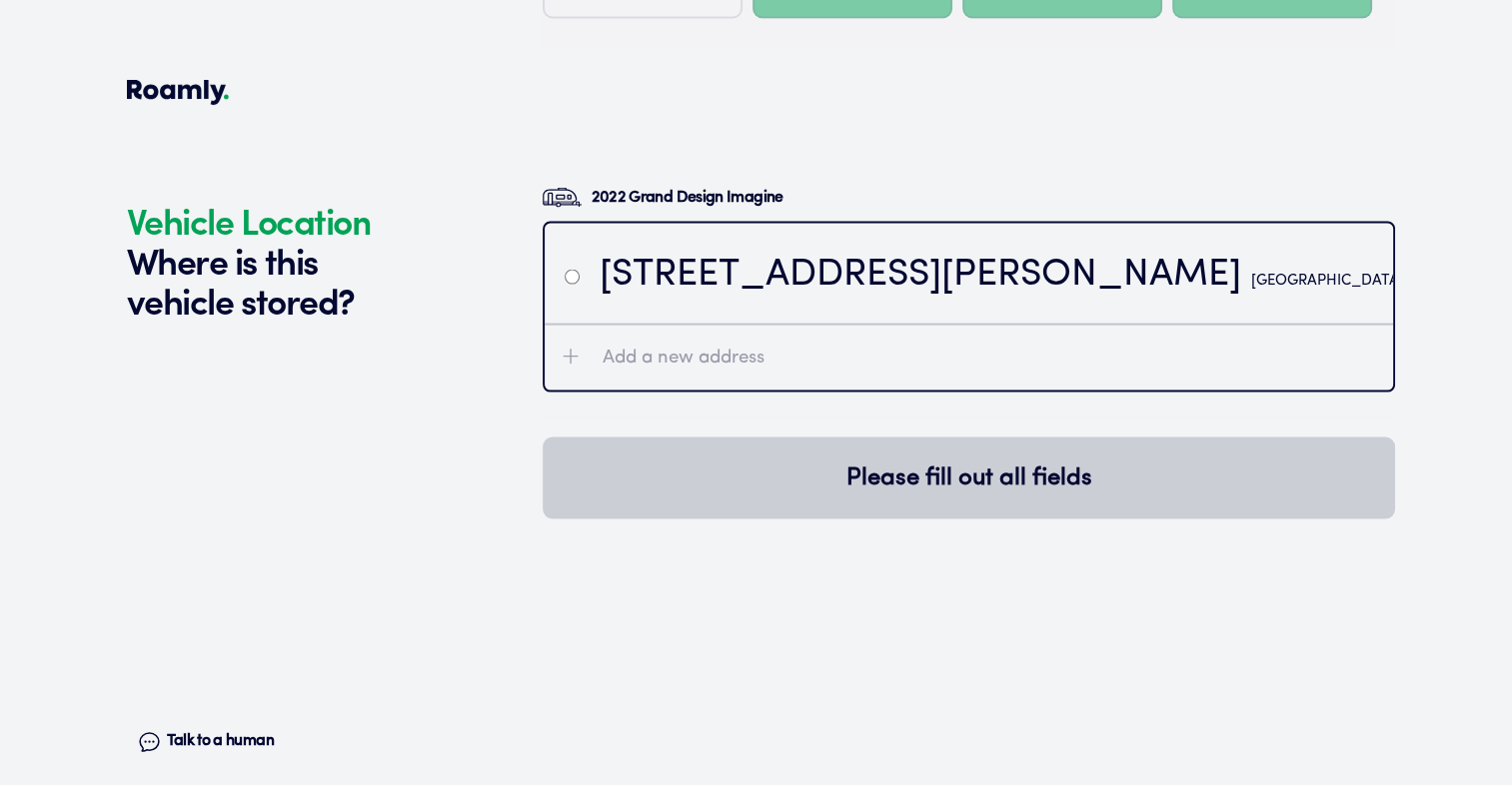 click at bounding box center [572, 277] 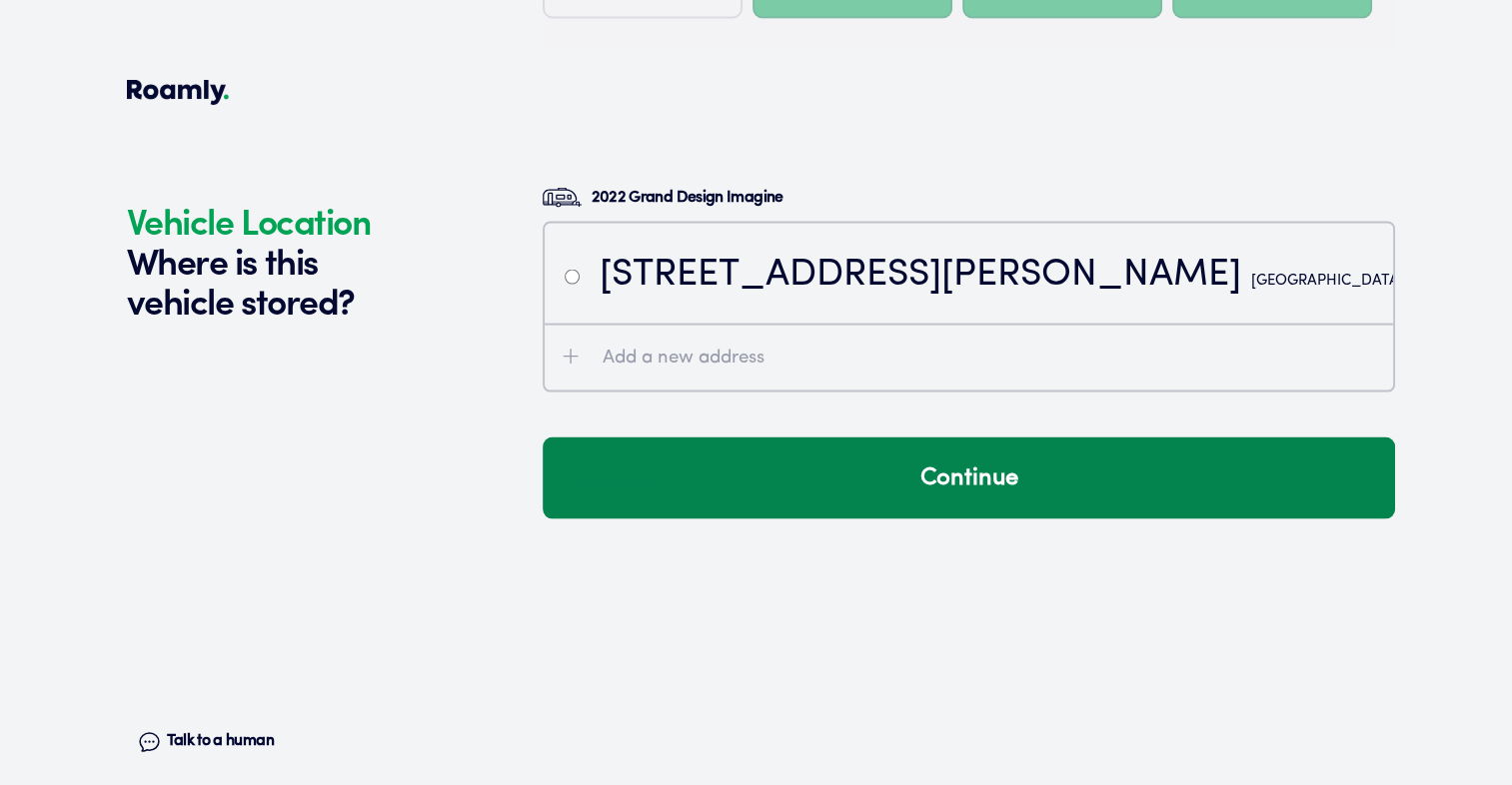 click on "Continue" at bounding box center (968, 478) 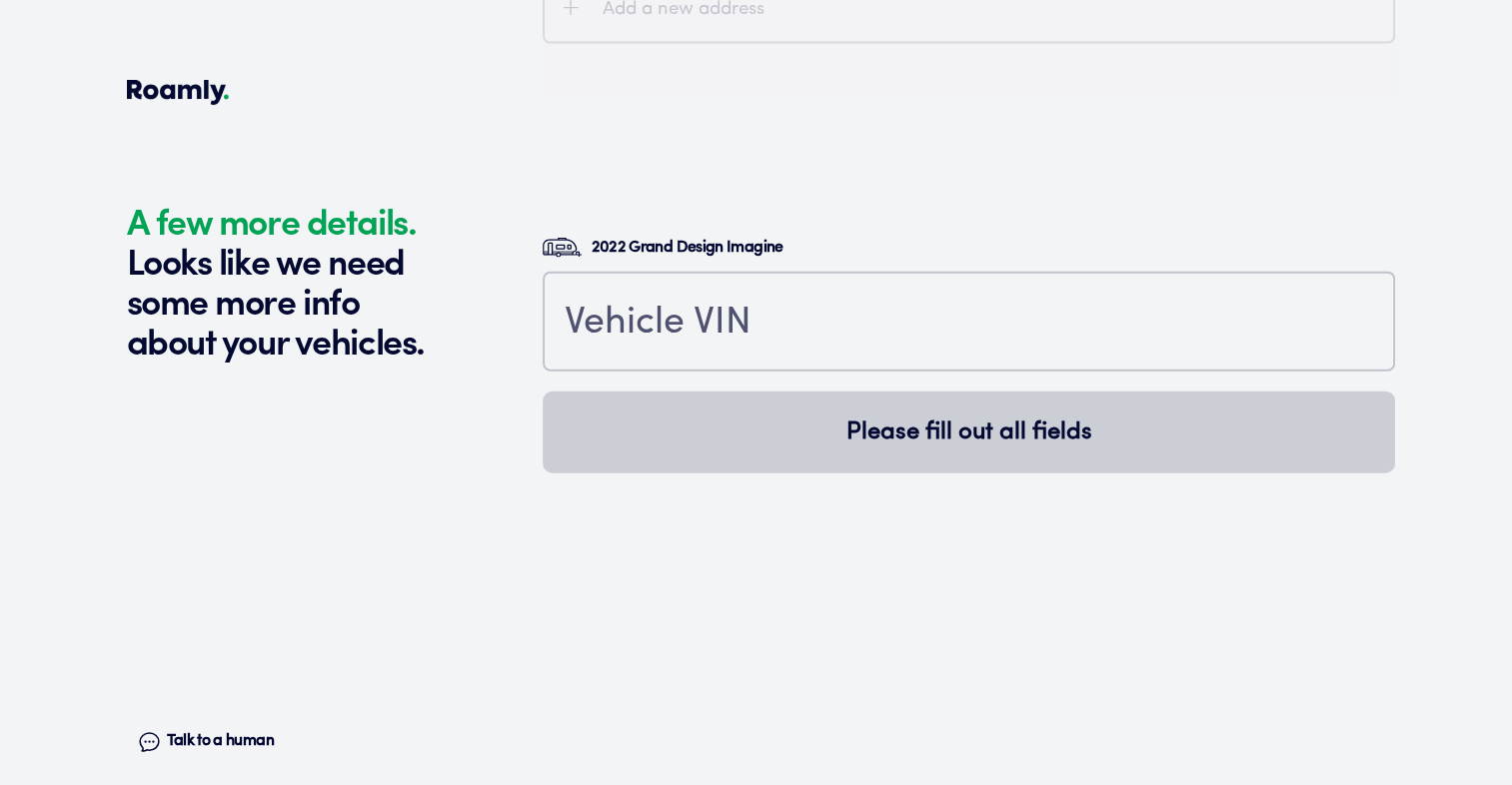 scroll, scrollTop: 4507, scrollLeft: 0, axis: vertical 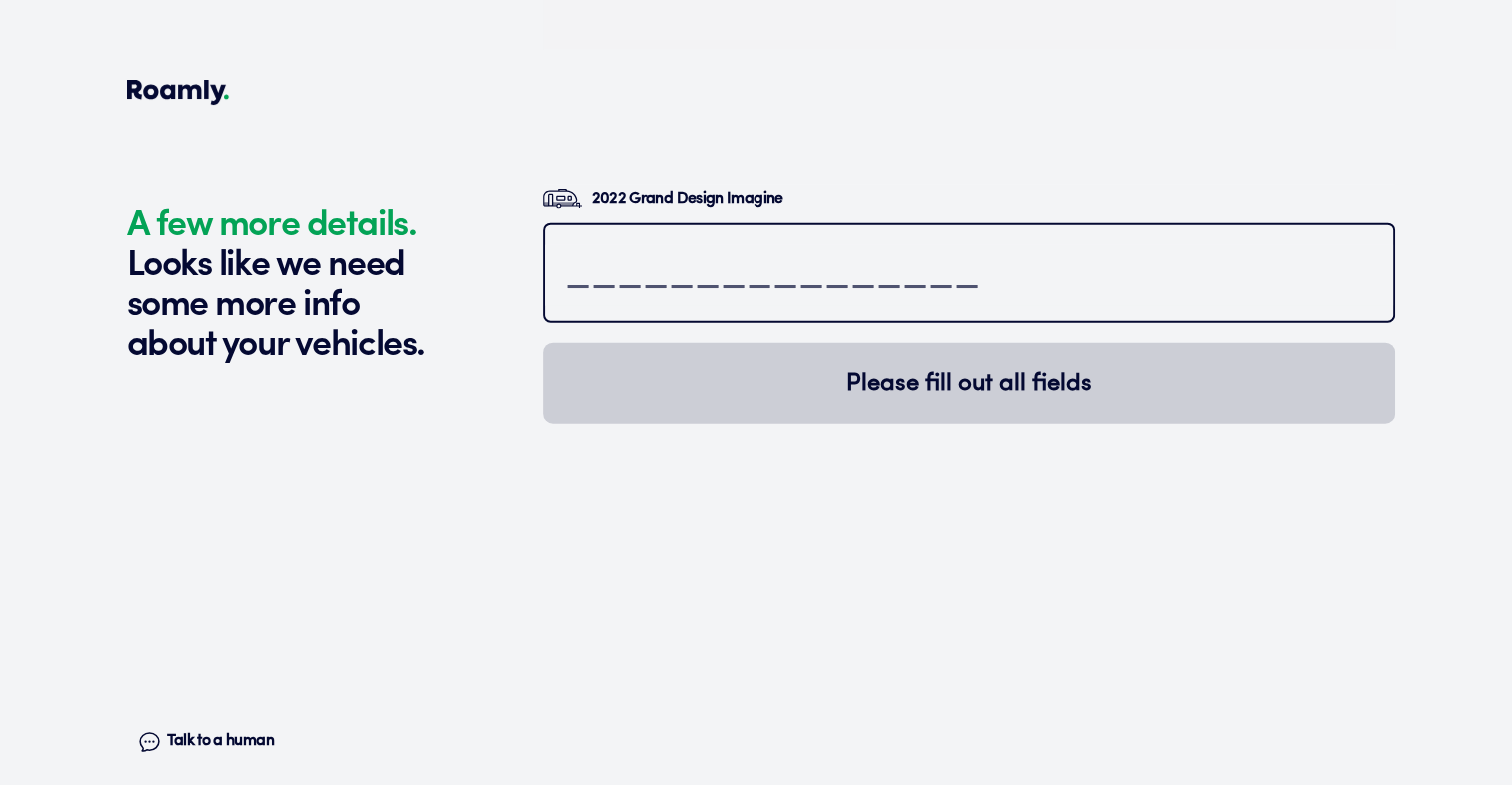 click at bounding box center [968, 275] 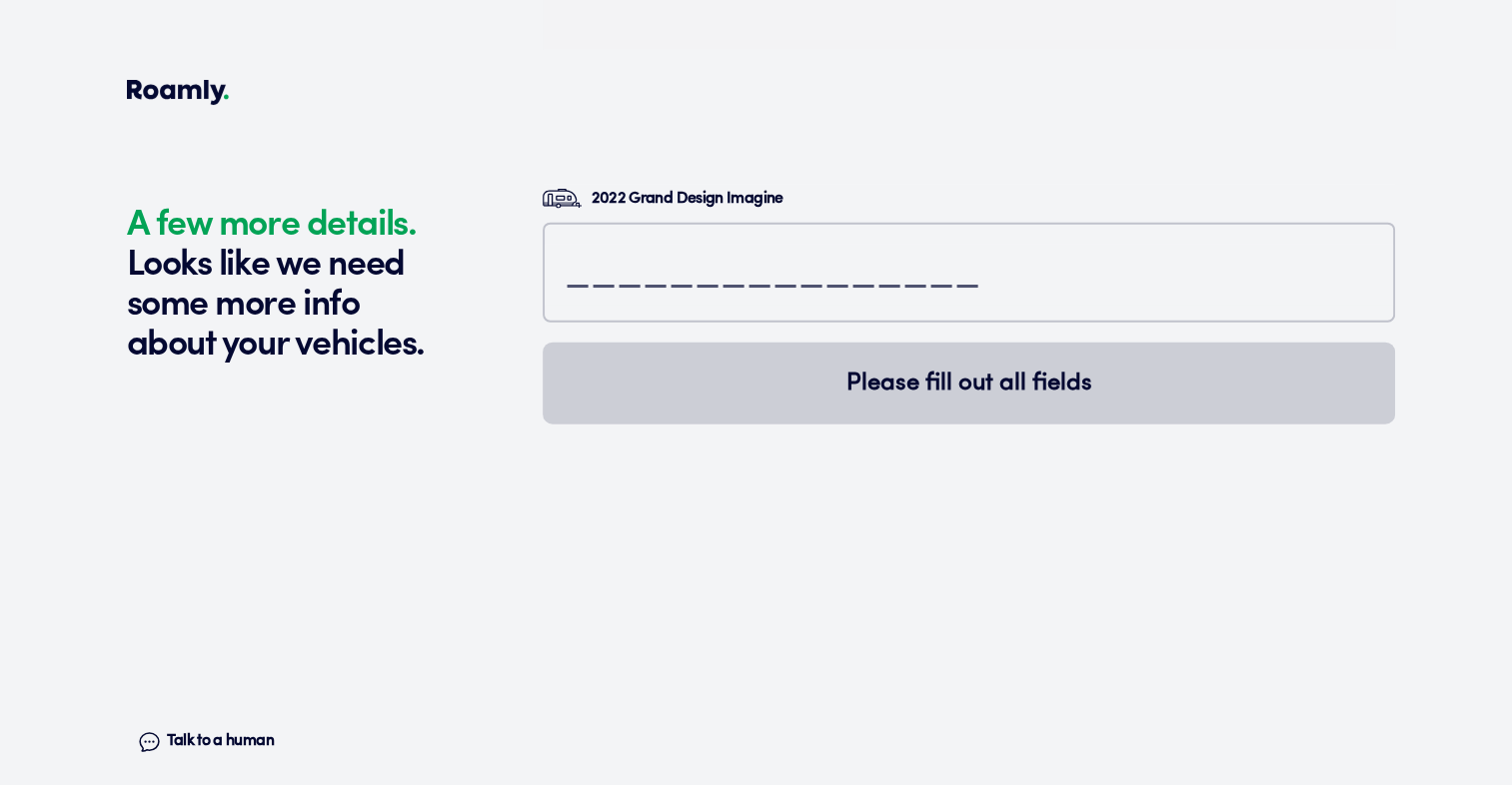 click on "Talk to a human" at bounding box center (220, 741) 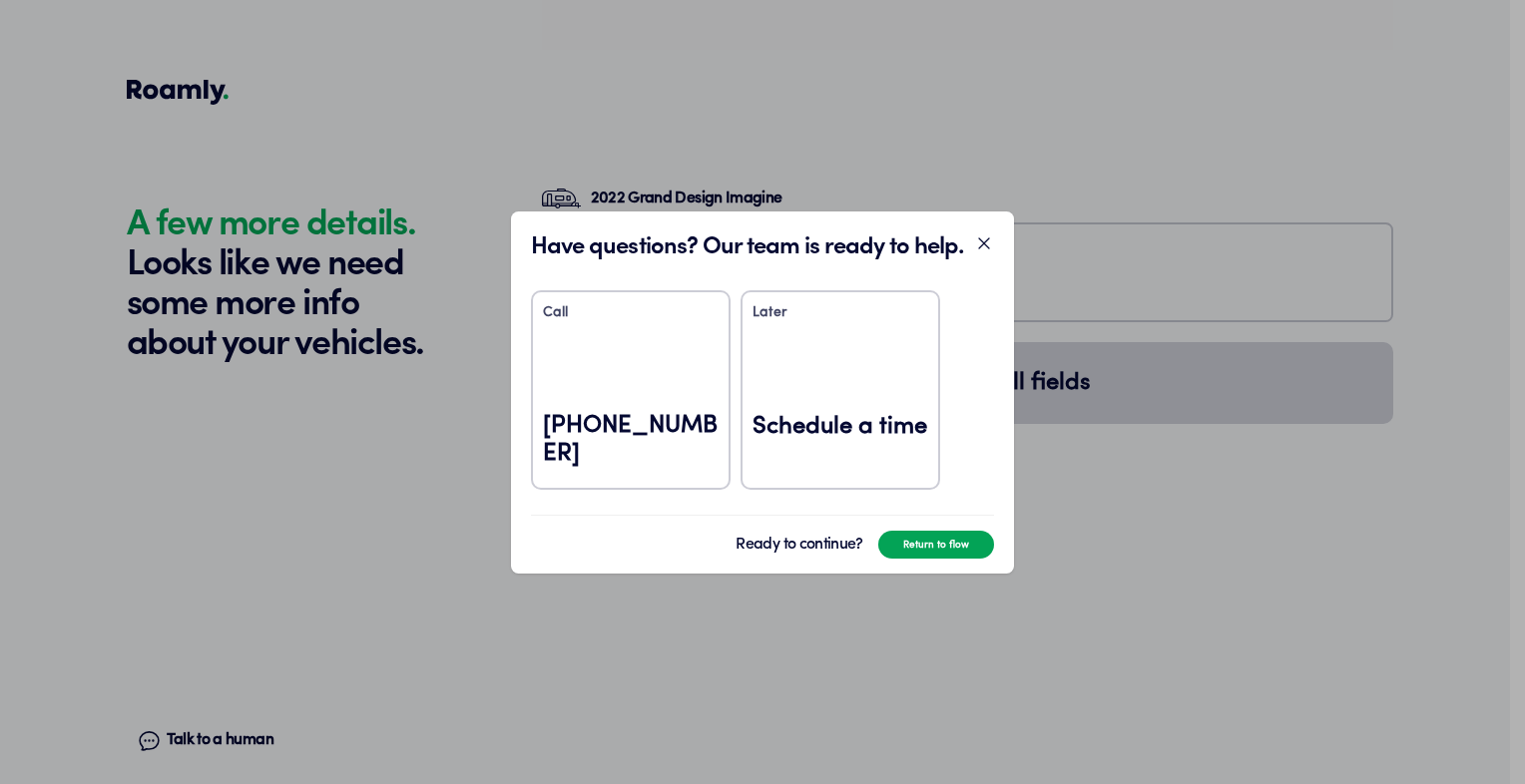 click 